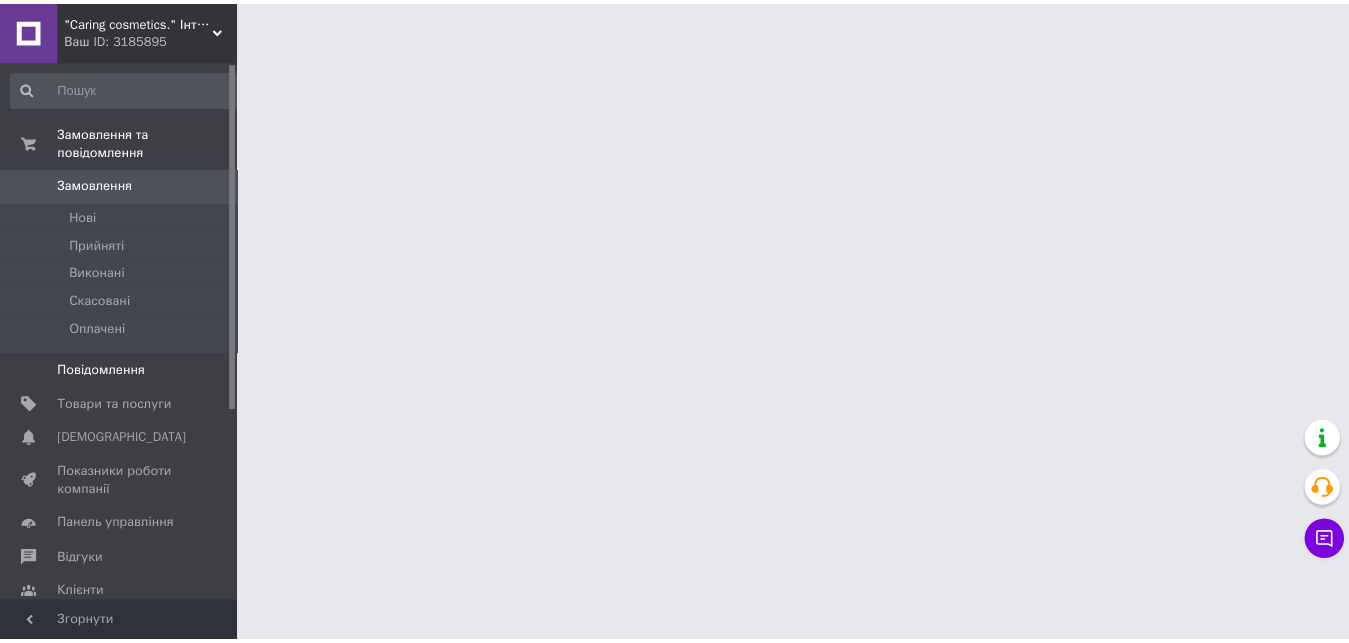 scroll, scrollTop: 0, scrollLeft: 0, axis: both 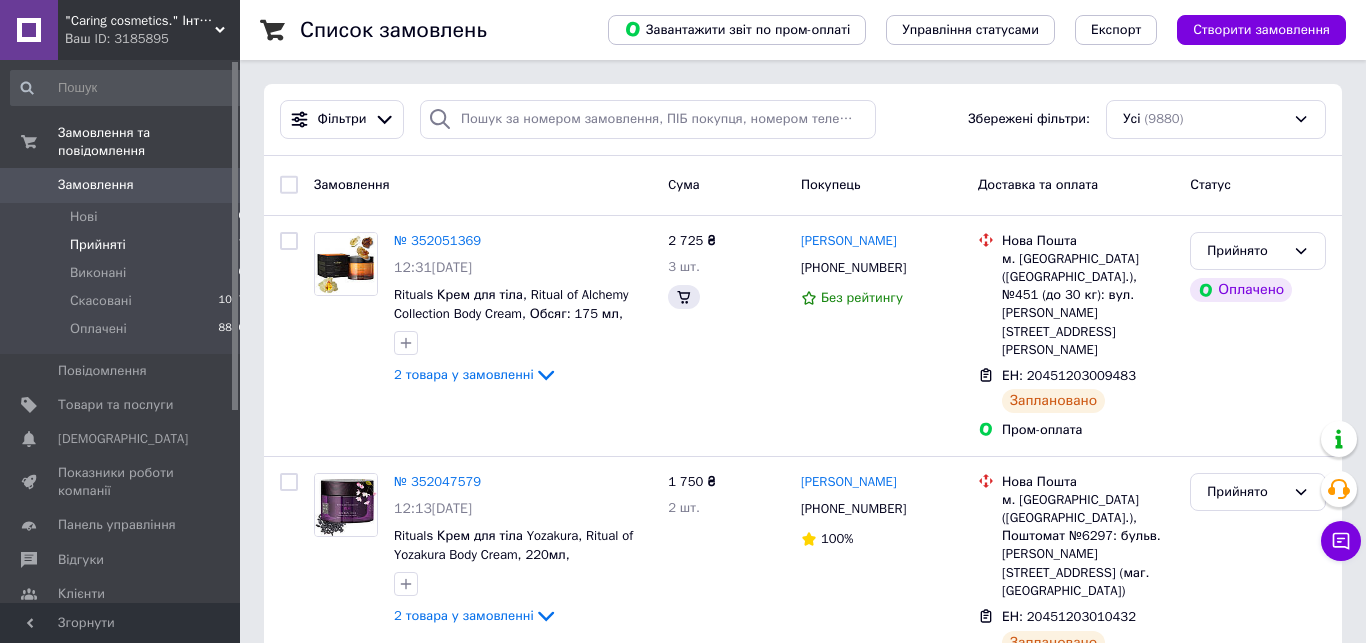 click on "Прийняті" at bounding box center (98, 245) 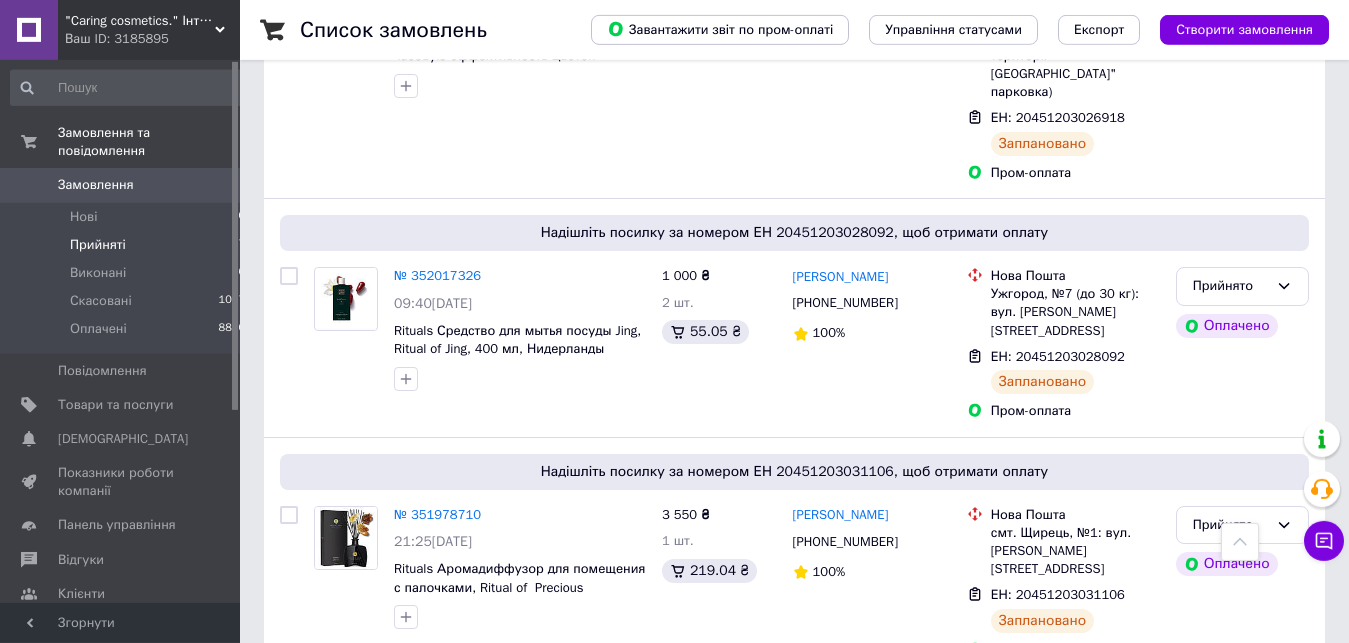 scroll, scrollTop: 1104, scrollLeft: 0, axis: vertical 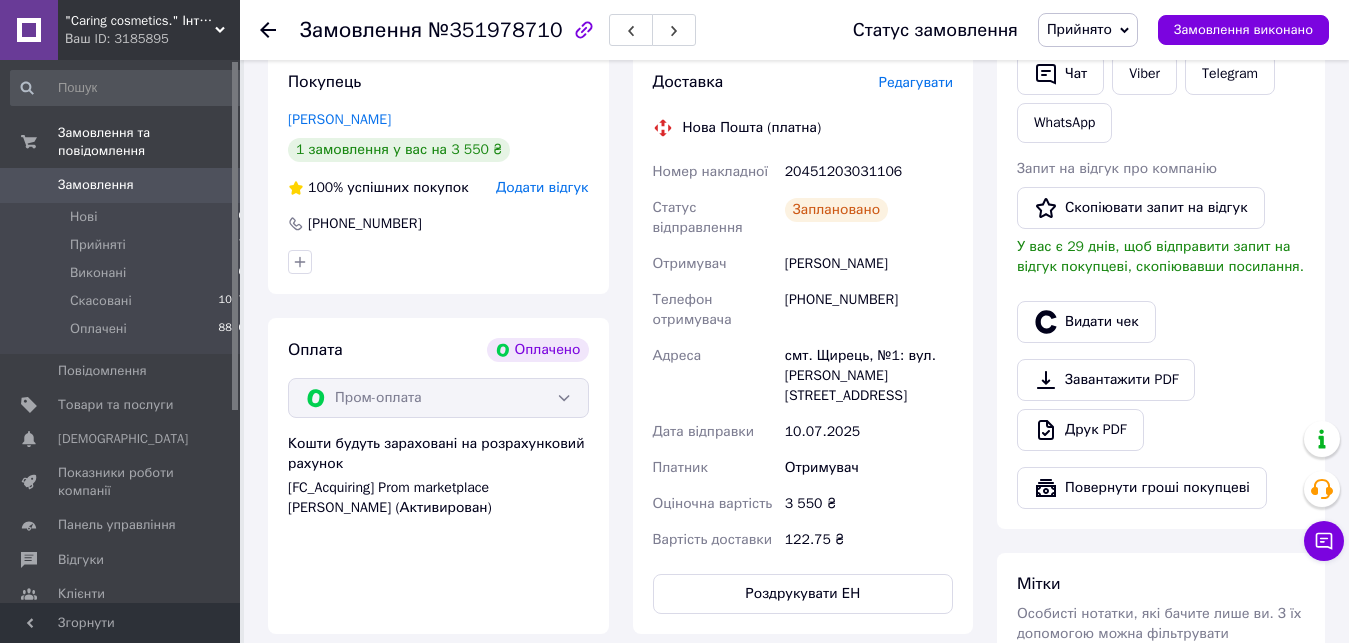 click on "Видати чек" at bounding box center (1161, 322) 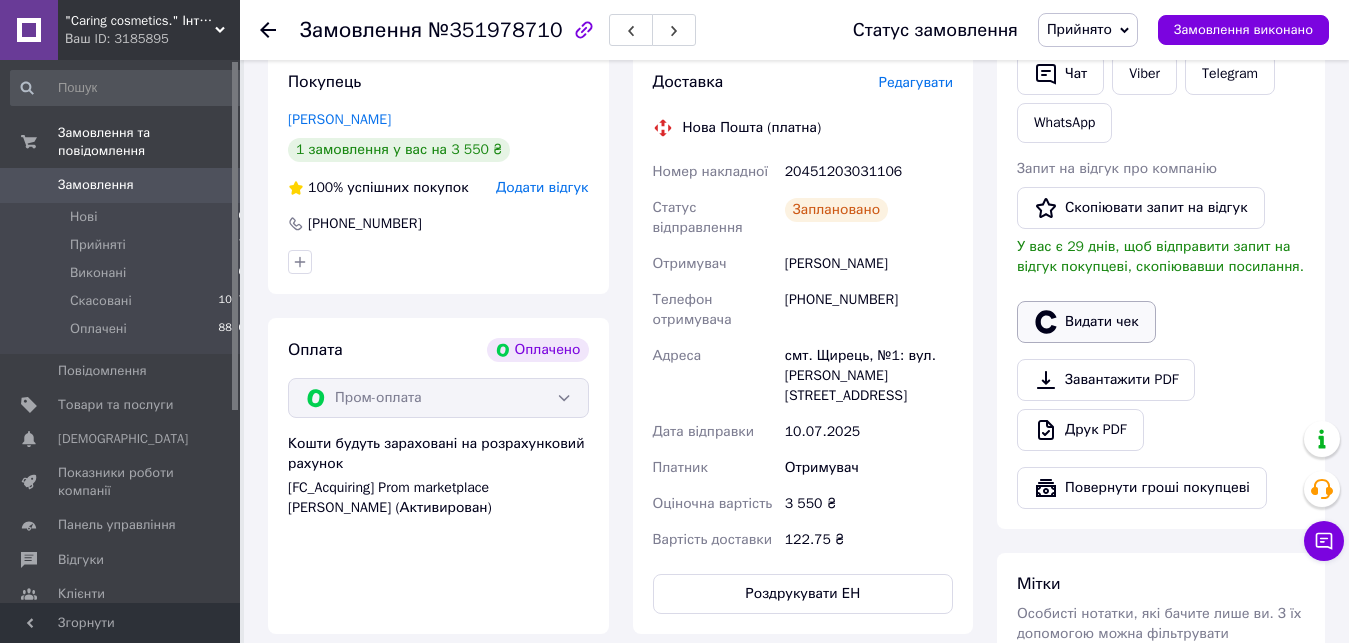 click on "Видати чек" at bounding box center (1086, 322) 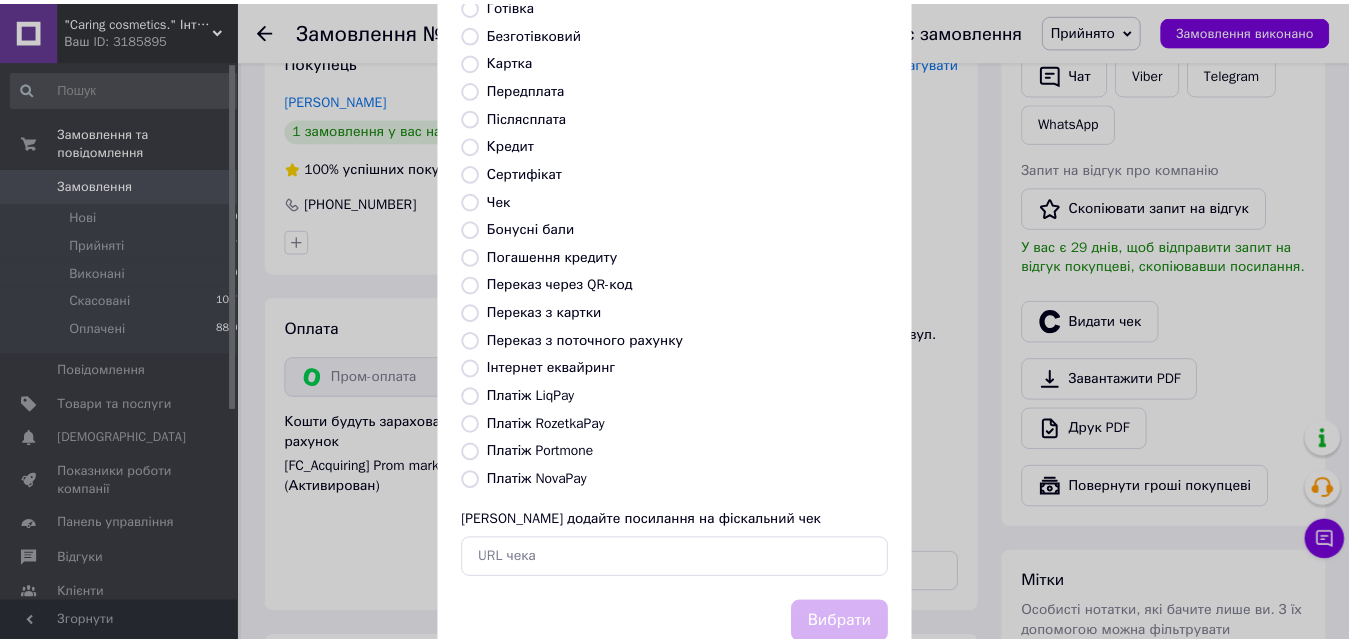 scroll, scrollTop: 216, scrollLeft: 0, axis: vertical 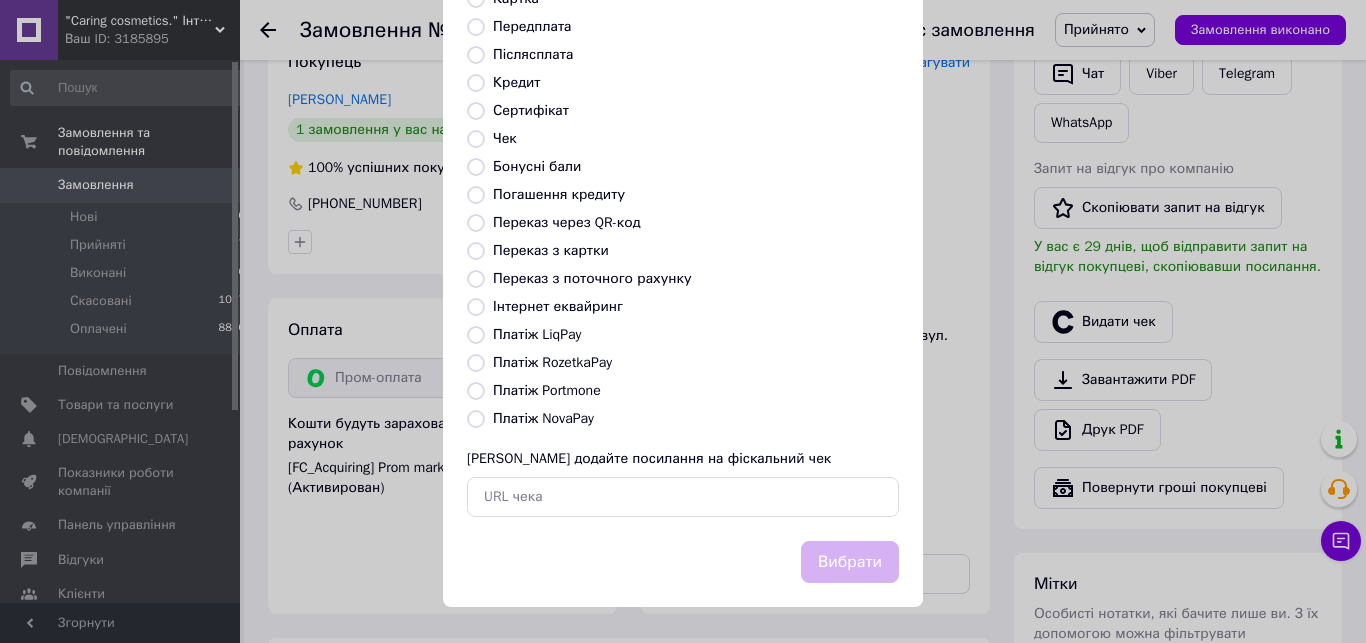 click on "Платіж RozetkaPay" at bounding box center [552, 362] 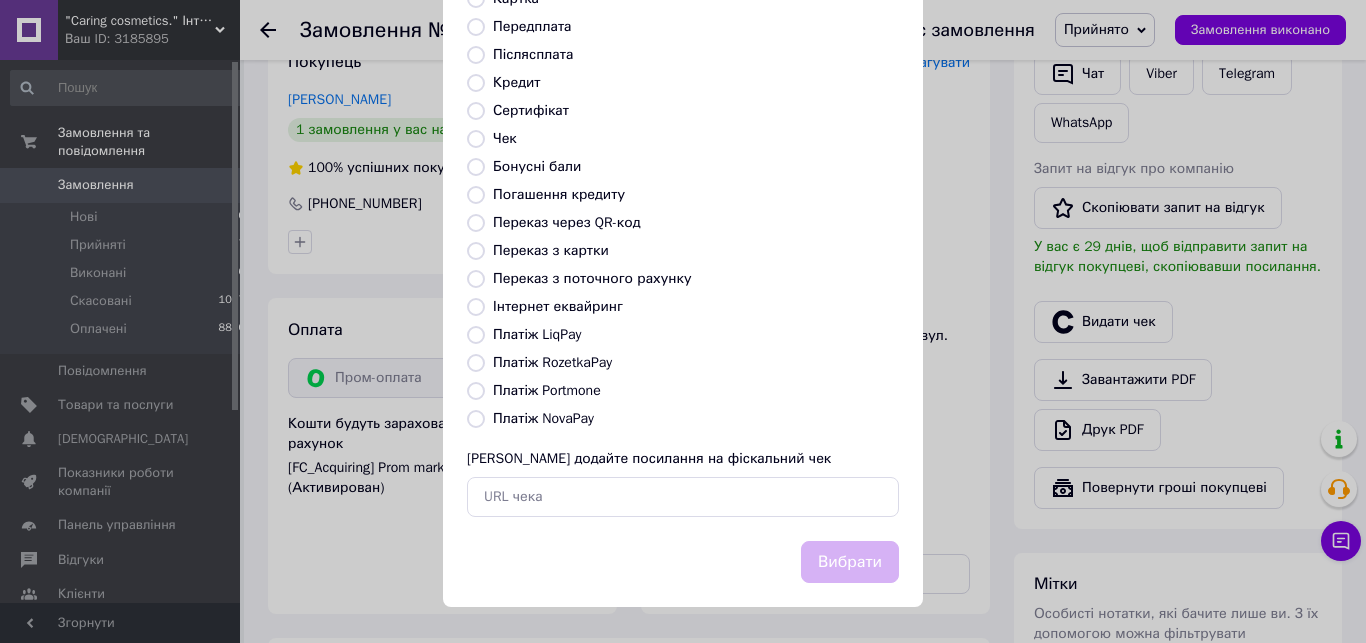 radio on "true" 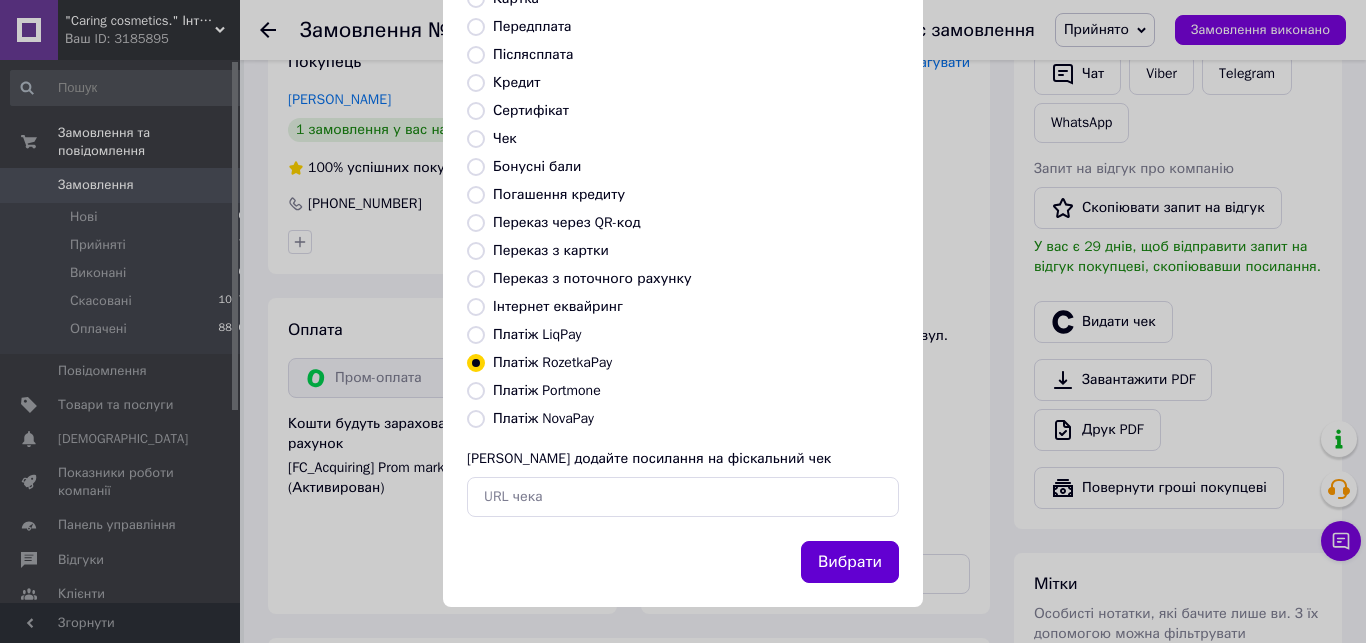 click on "Вибрати" at bounding box center (850, 562) 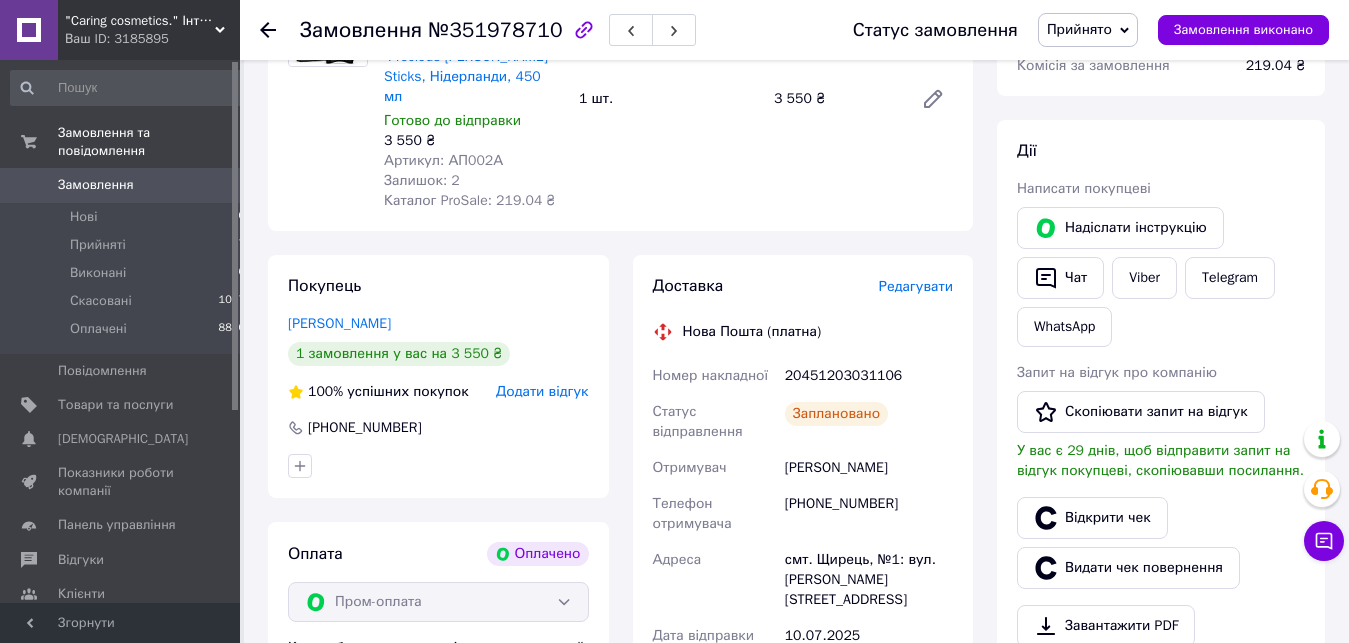 scroll, scrollTop: 408, scrollLeft: 0, axis: vertical 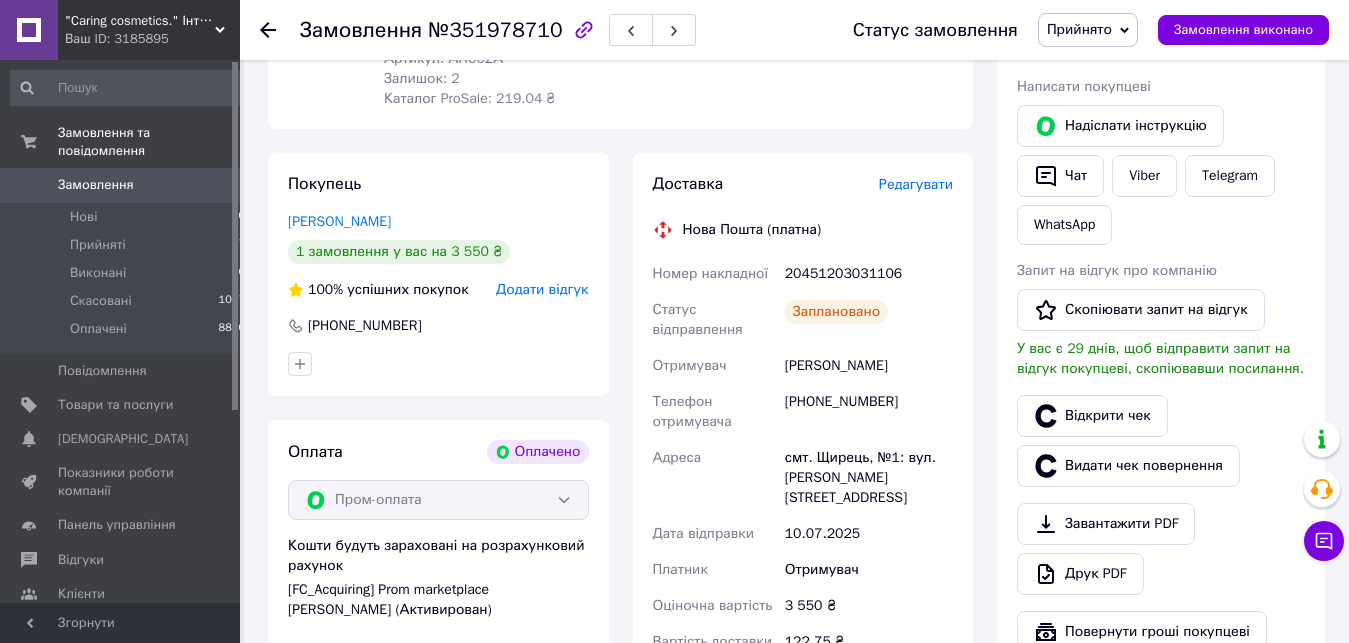 click on "Оплата Оплачено Пром-оплата Кошти будуть зараховані на розрахунковий рахунок [FC_Acquiring] Prom marketplace Почтаренко Андрій Анатолійович (Активирован)" at bounding box center [438, 578] 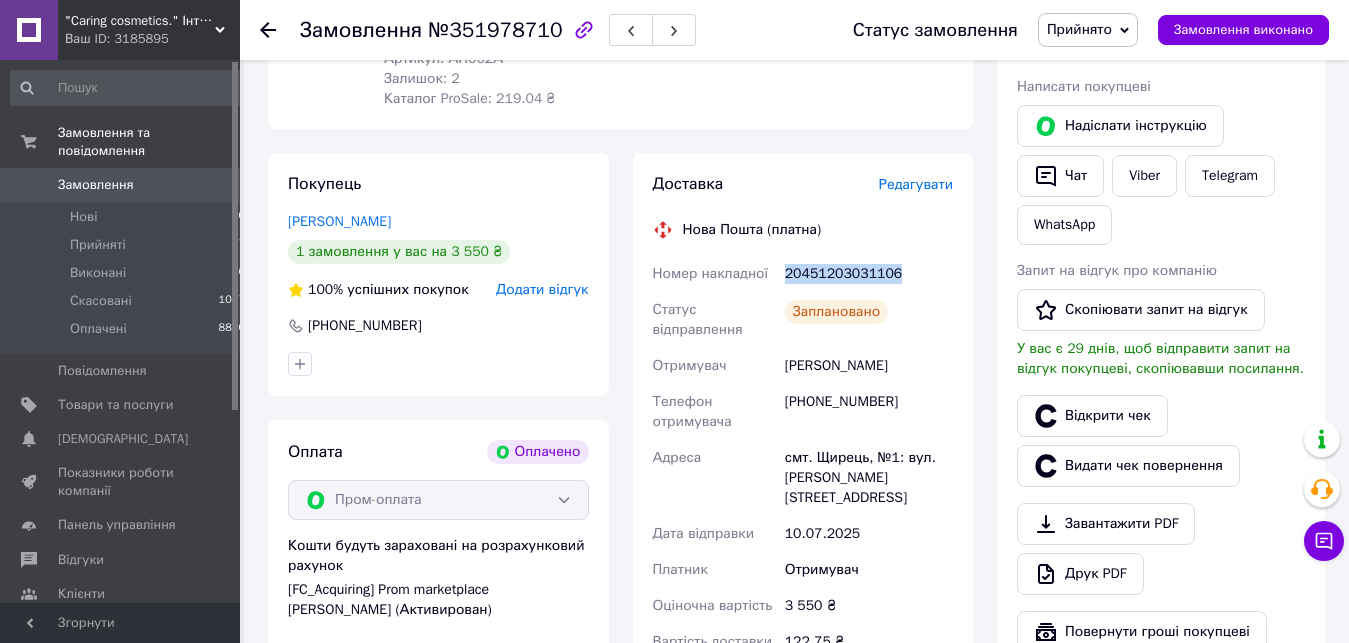 drag, startPoint x: 785, startPoint y: 254, endPoint x: 924, endPoint y: 255, distance: 139.0036 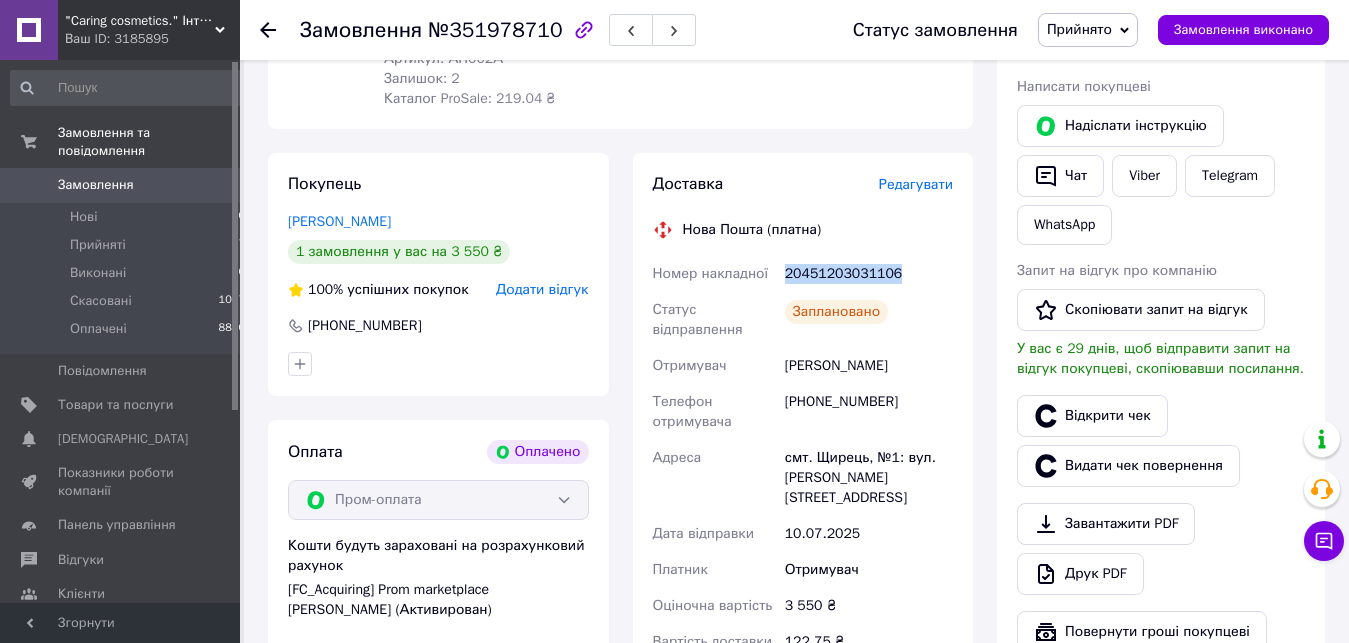 copy on "20451203031106" 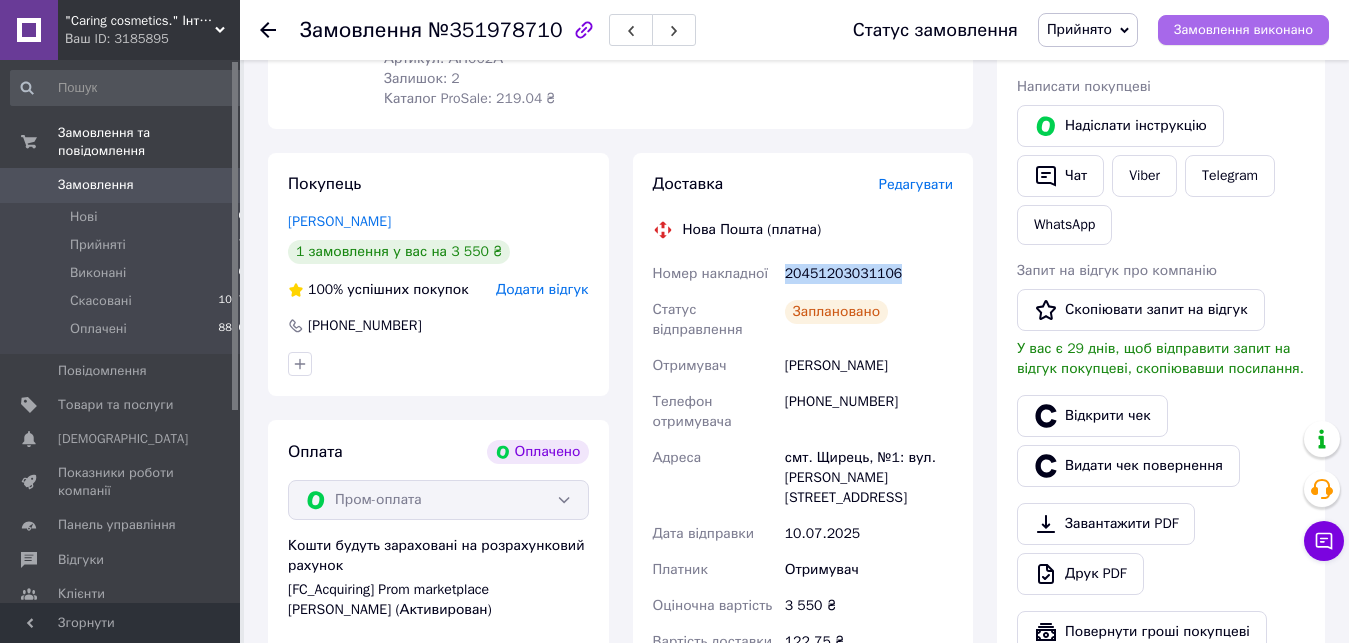 click on "Замовлення виконано" at bounding box center [1243, 30] 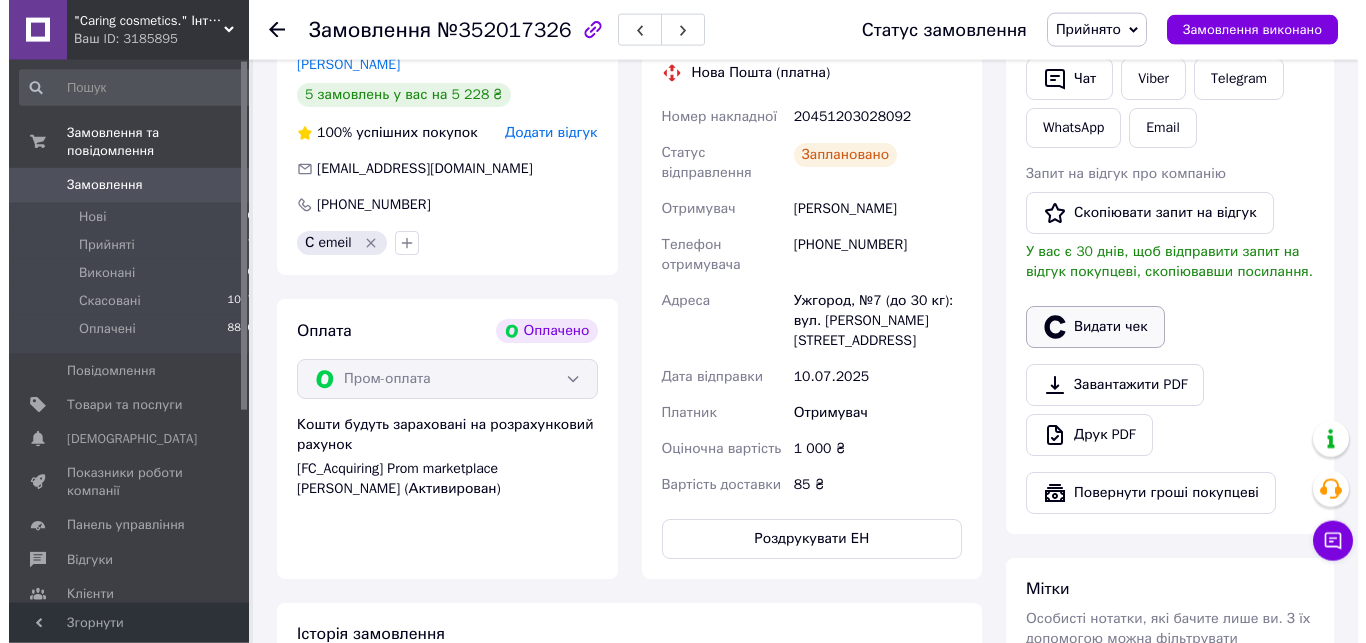 scroll, scrollTop: 510, scrollLeft: 0, axis: vertical 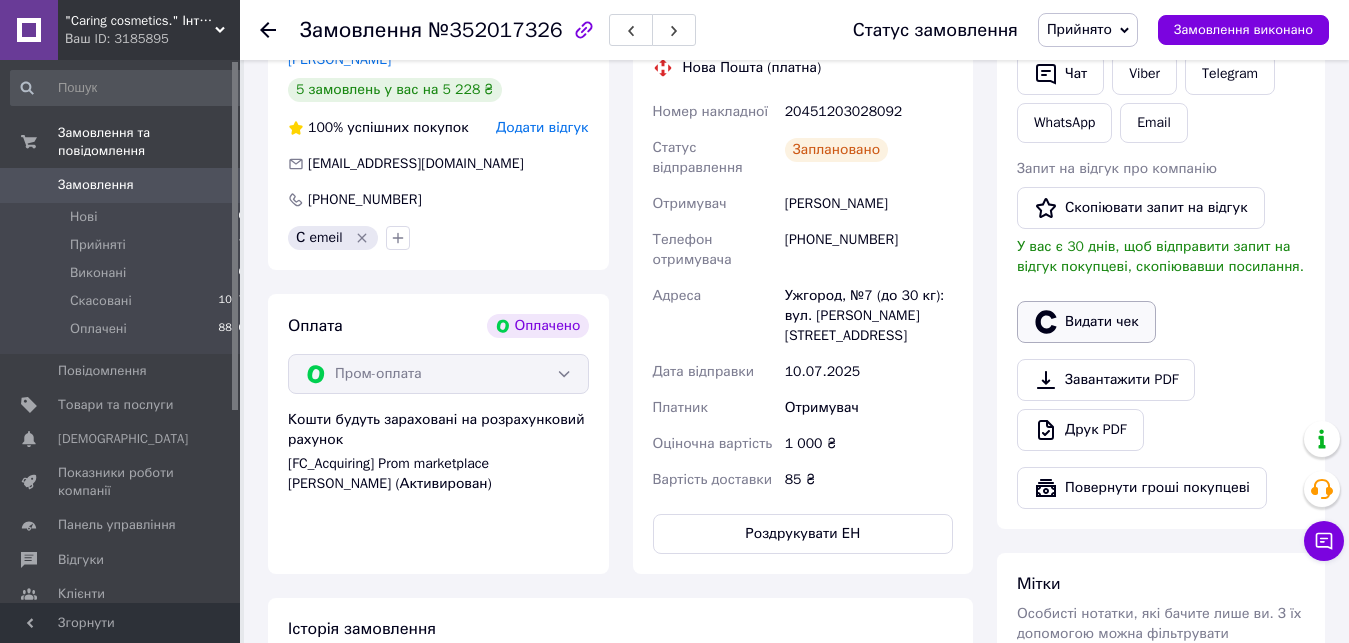 click on "Видати чек" at bounding box center (1086, 322) 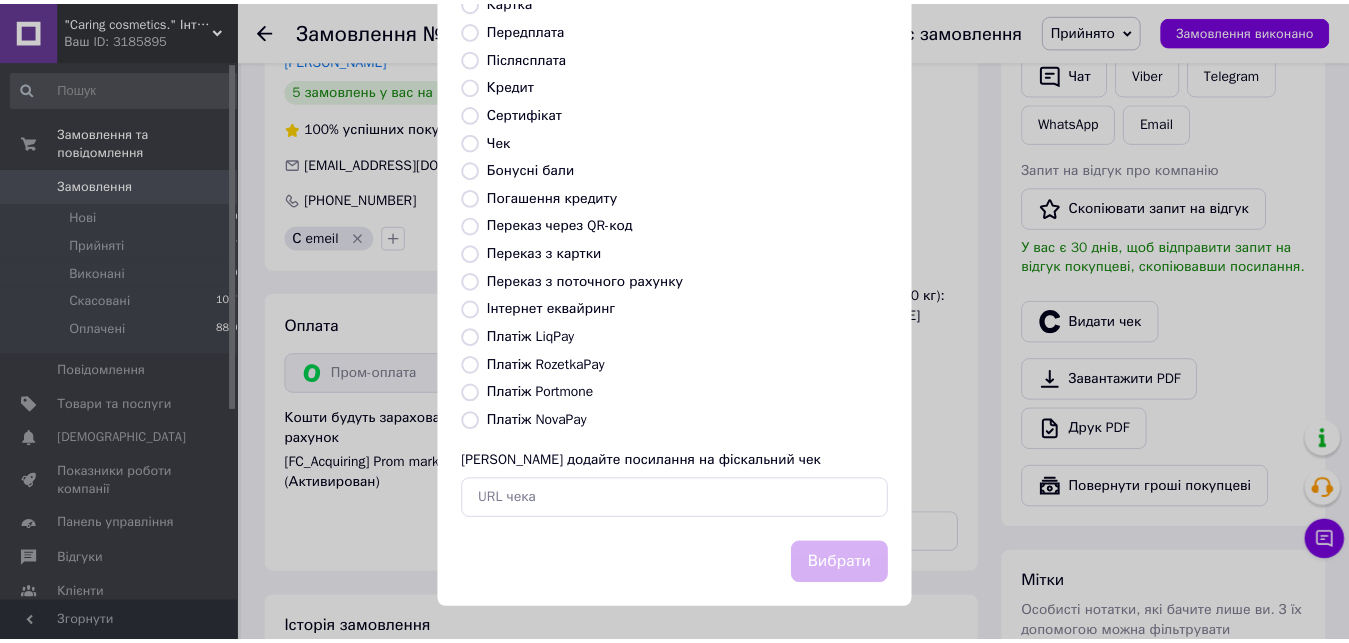 scroll, scrollTop: 216, scrollLeft: 0, axis: vertical 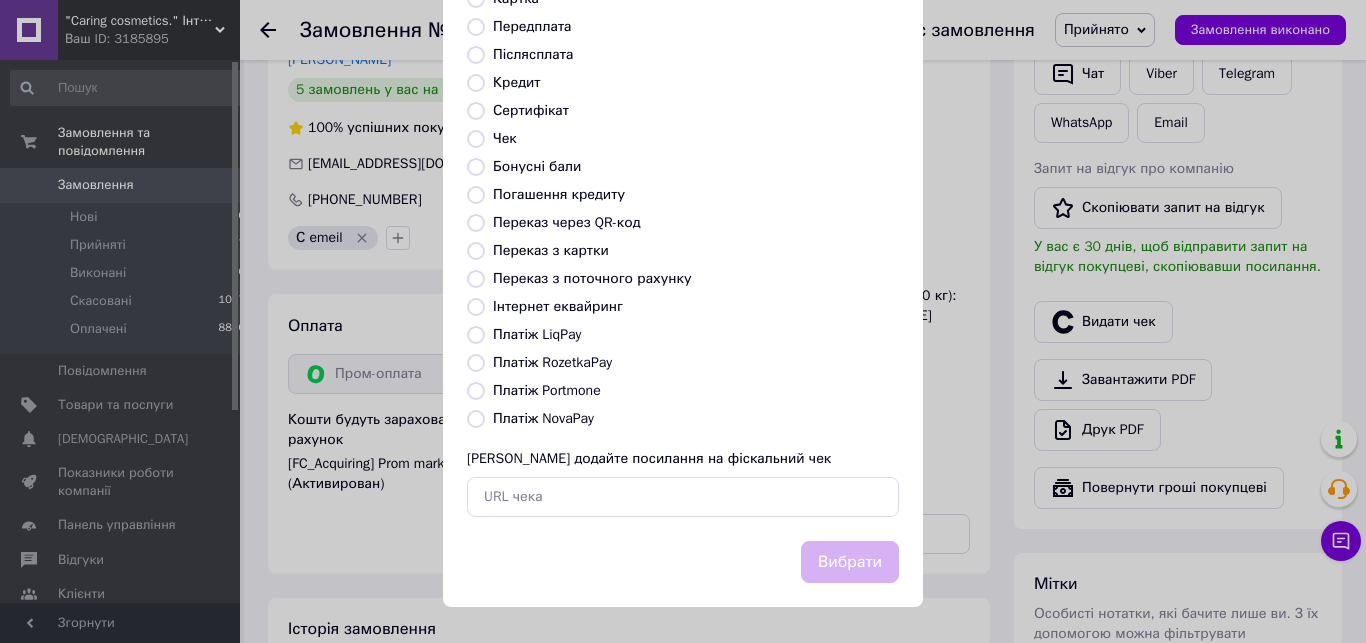 click on "Платіж RozetkaPay" at bounding box center (552, 362) 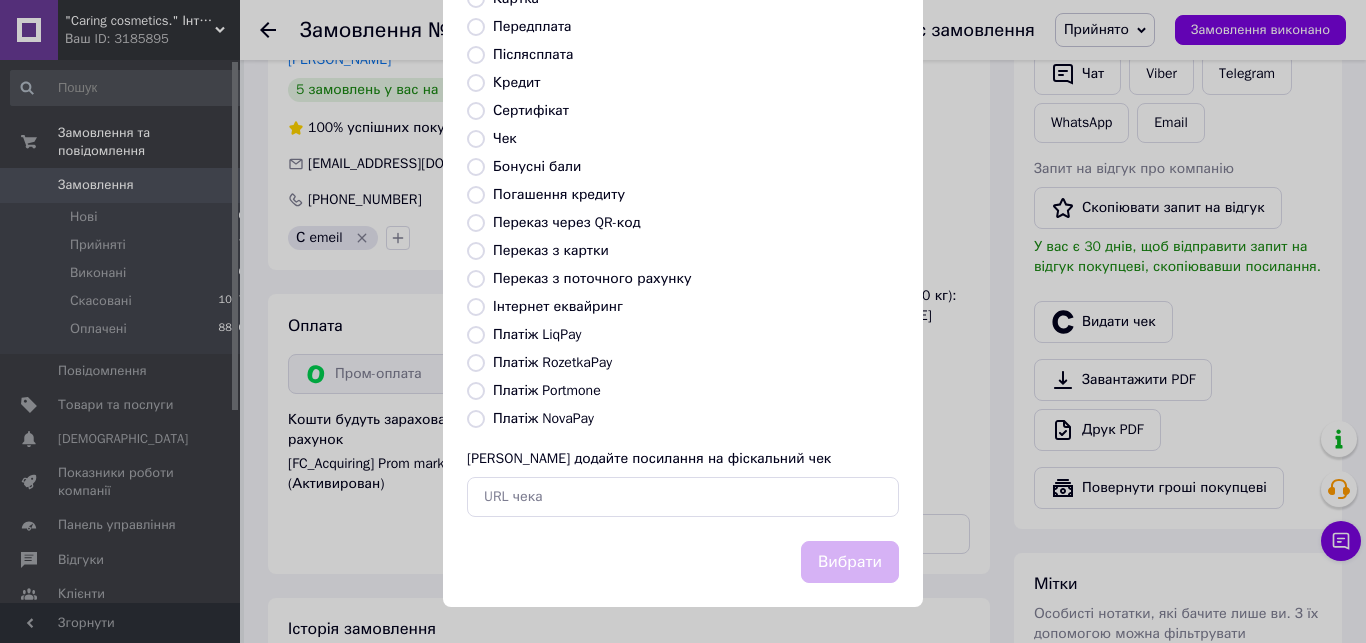 radio on "true" 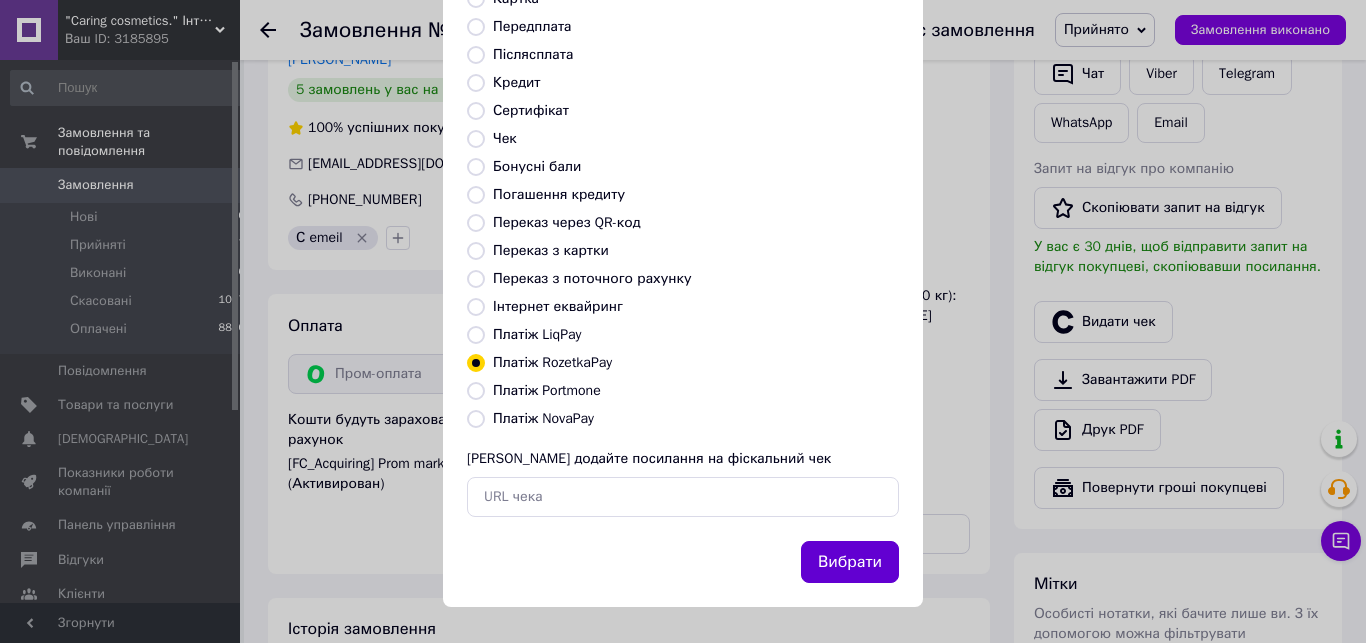 click on "Вибрати" at bounding box center [850, 562] 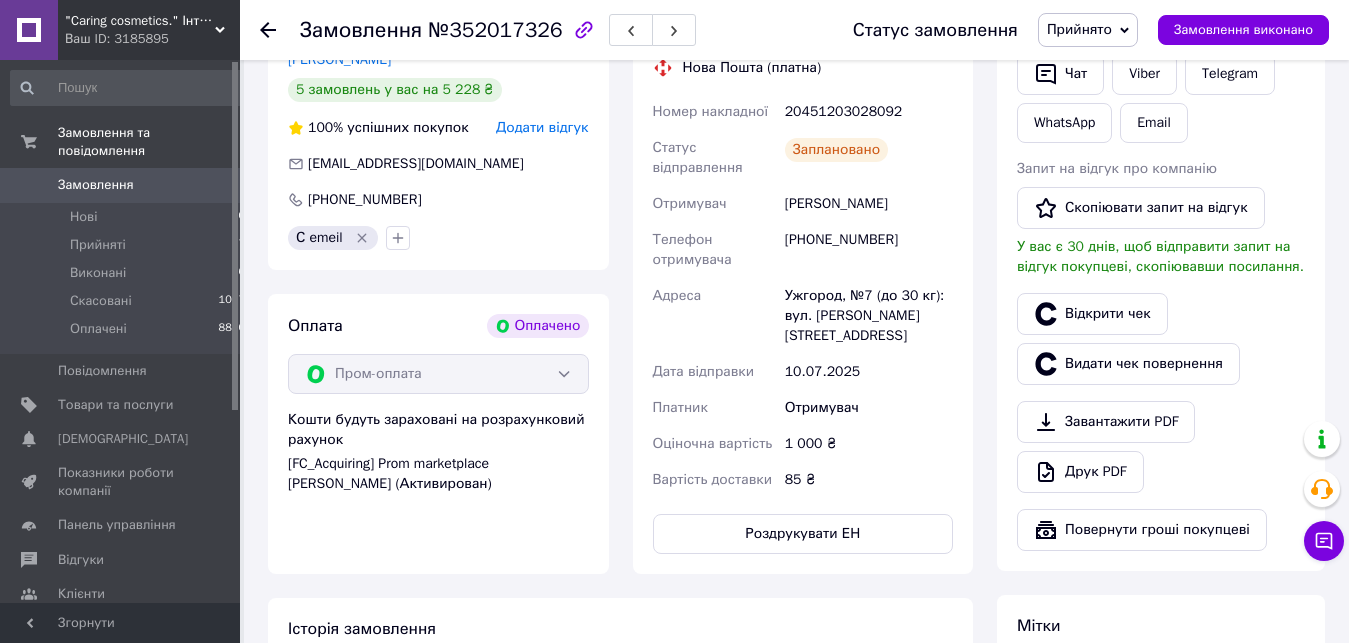 click on "Історія замовлення 10.07.2025 09:40 Змінено статус: Нове 10.07.2025 09:46 Оплачено замовлення 10.07.2025 09:46 Змінено статус: з Нове на Оплачено 10.07.2025 09:55, Андрій Почтаренко Змінено статус: з Оплачено на Прийнято 10.07.2025 13:28, Андрій Почтаренко 10.07.2025 13:28, Андрій Почтаренко Створено/додано ЕН 20451203028092, Нова Пошта" at bounding box center (620, 837) 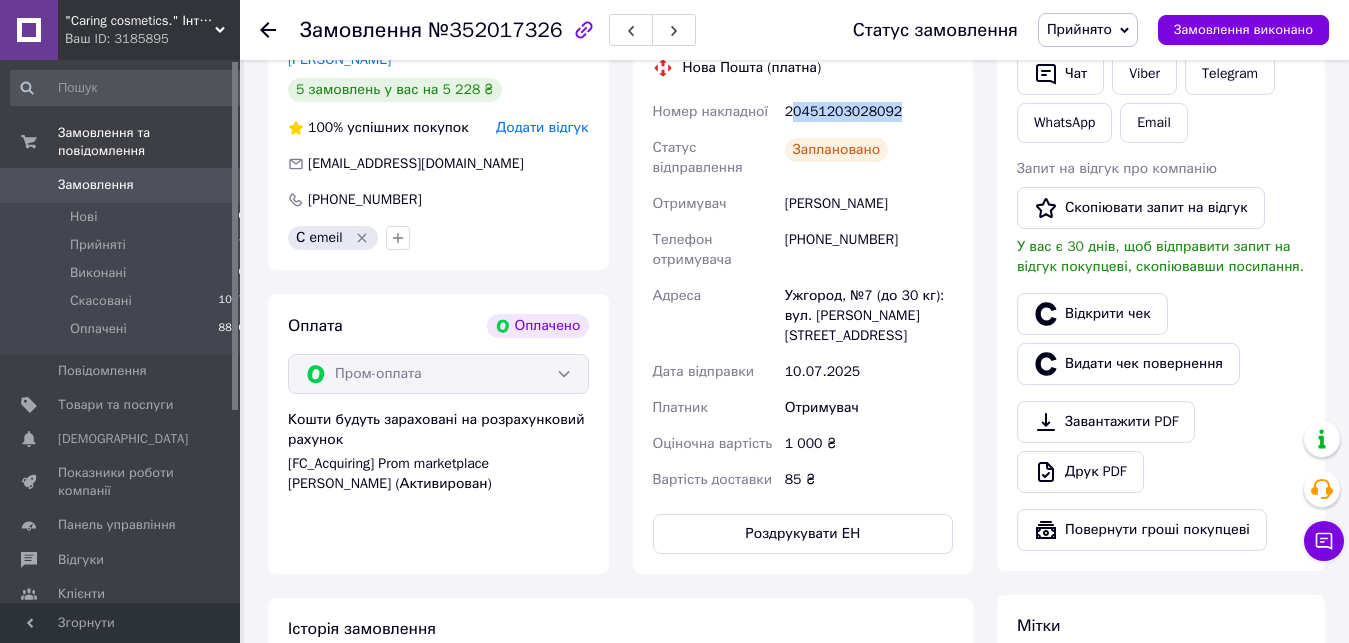 drag, startPoint x: 789, startPoint y: 108, endPoint x: 948, endPoint y: 125, distance: 159.90622 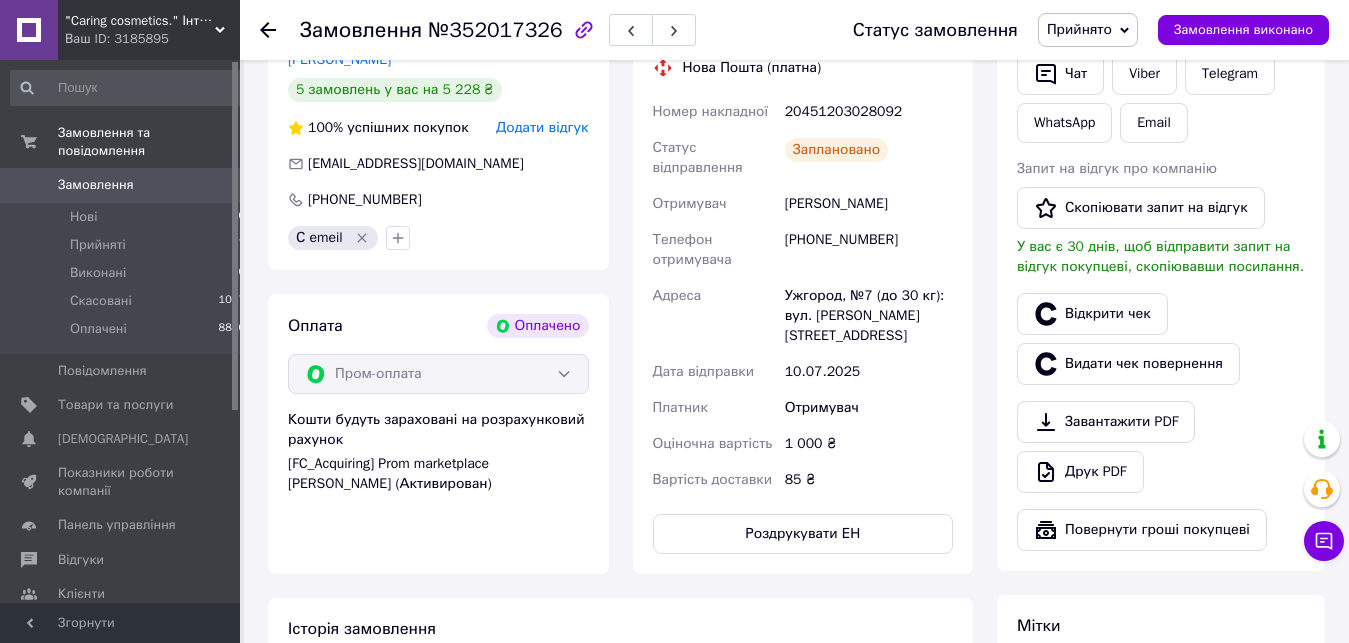 click on "20451203028092" at bounding box center (869, 112) 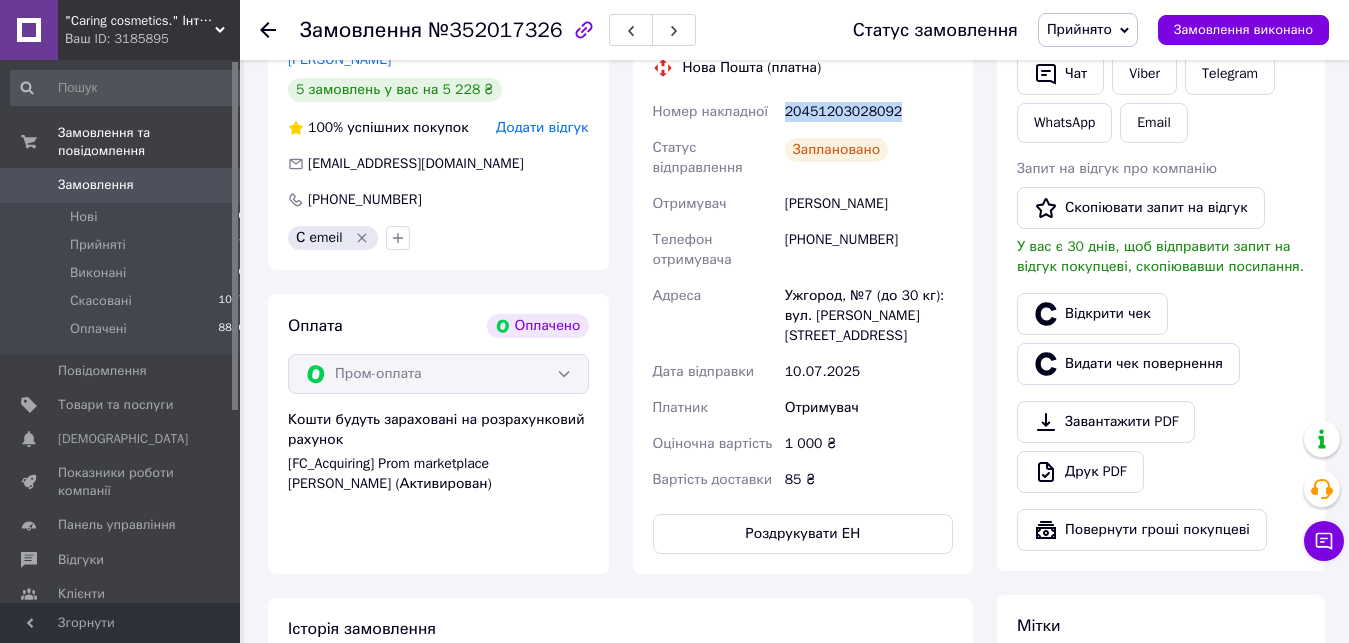 drag, startPoint x: 904, startPoint y: 114, endPoint x: 773, endPoint y: 115, distance: 131.00381 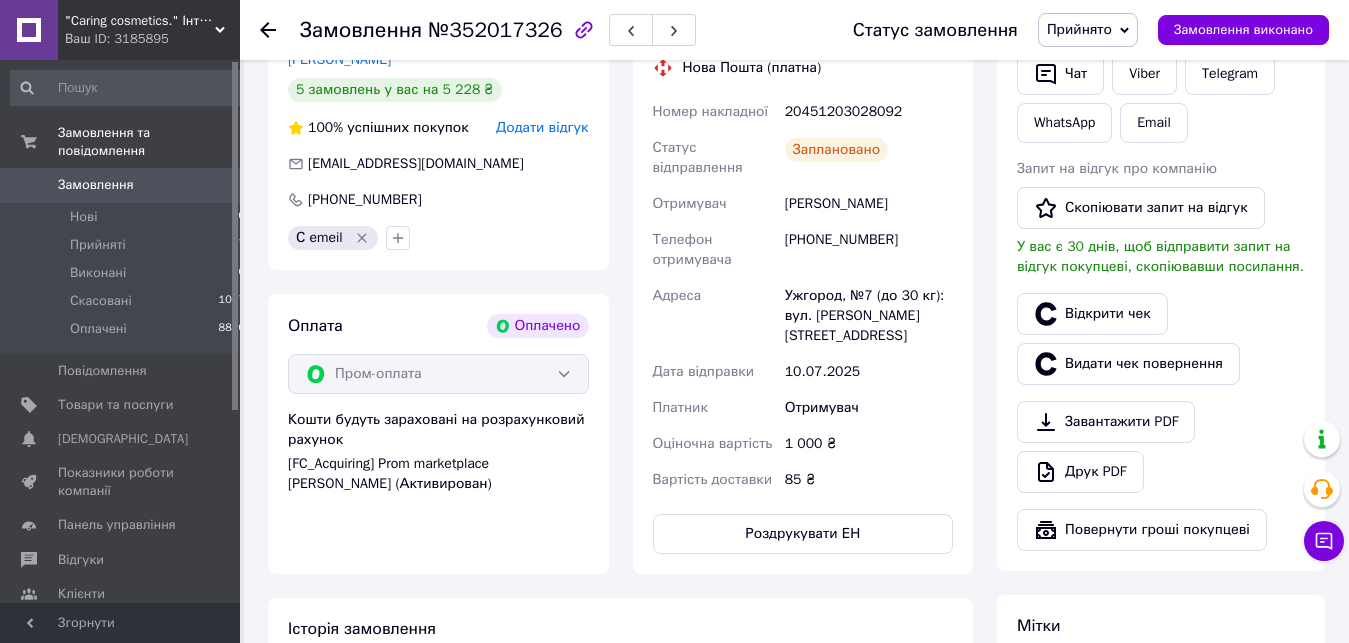 click on "Історія замовлення 10.07.2025 09:40 Змінено статус: Нове 10.07.2025 09:46 Оплачено замовлення 10.07.2025 09:46 Змінено статус: з Нове на Оплачено 10.07.2025 09:55, Андрій Почтаренко Змінено статус: з Оплачено на Прийнято 10.07.2025 13:28, Андрій Почтаренко 10.07.2025 13:28, Андрій Почтаренко Створено/додано ЕН 20451203028092, Нова Пошта" at bounding box center (620, 837) 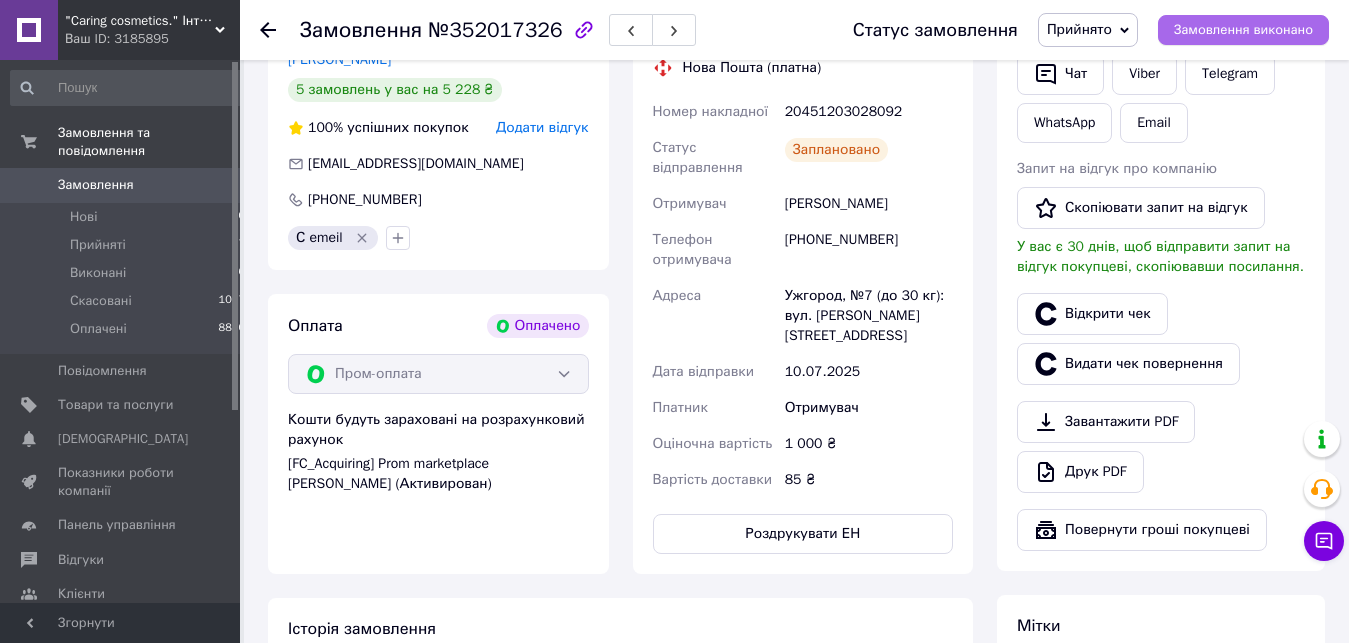 click on "Замовлення виконано" at bounding box center [1243, 30] 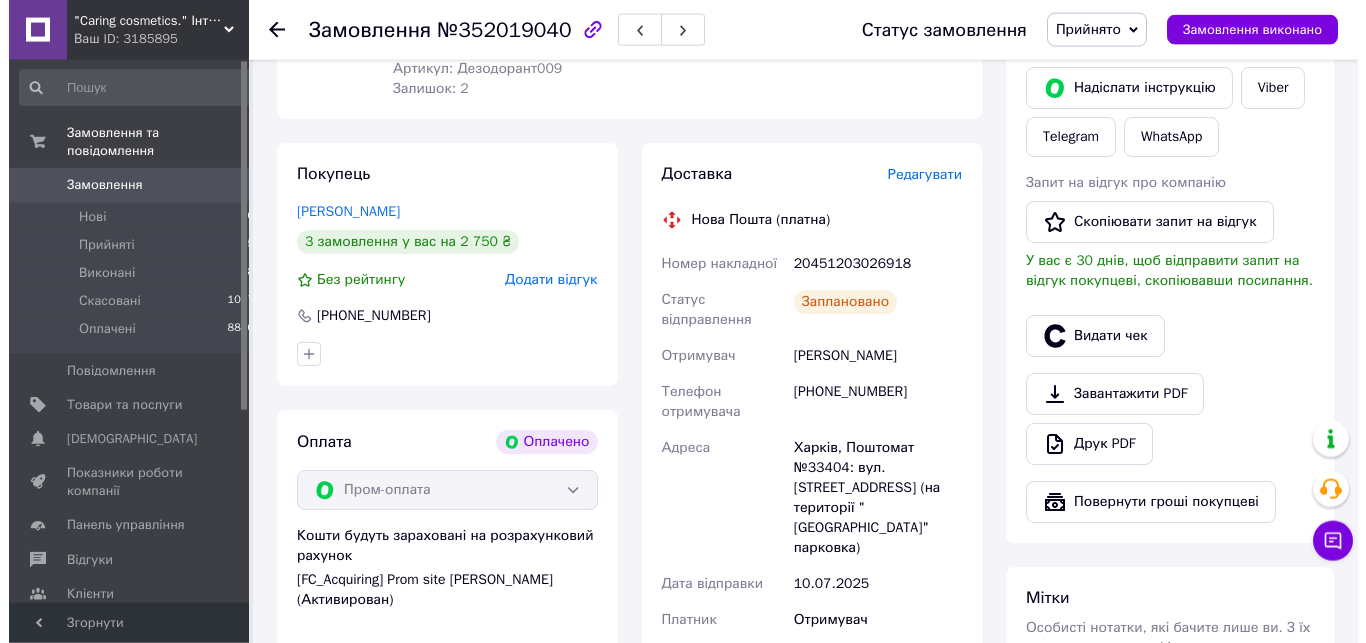 scroll, scrollTop: 510, scrollLeft: 0, axis: vertical 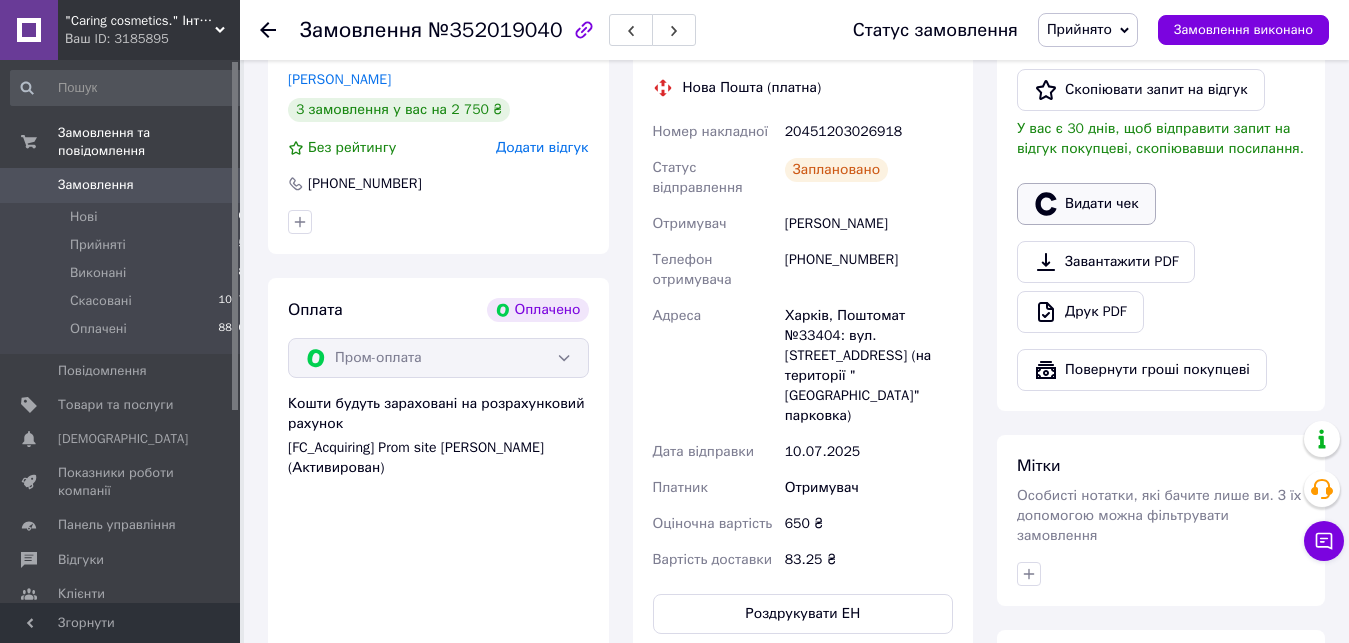 click on "Видати чек" at bounding box center (1086, 204) 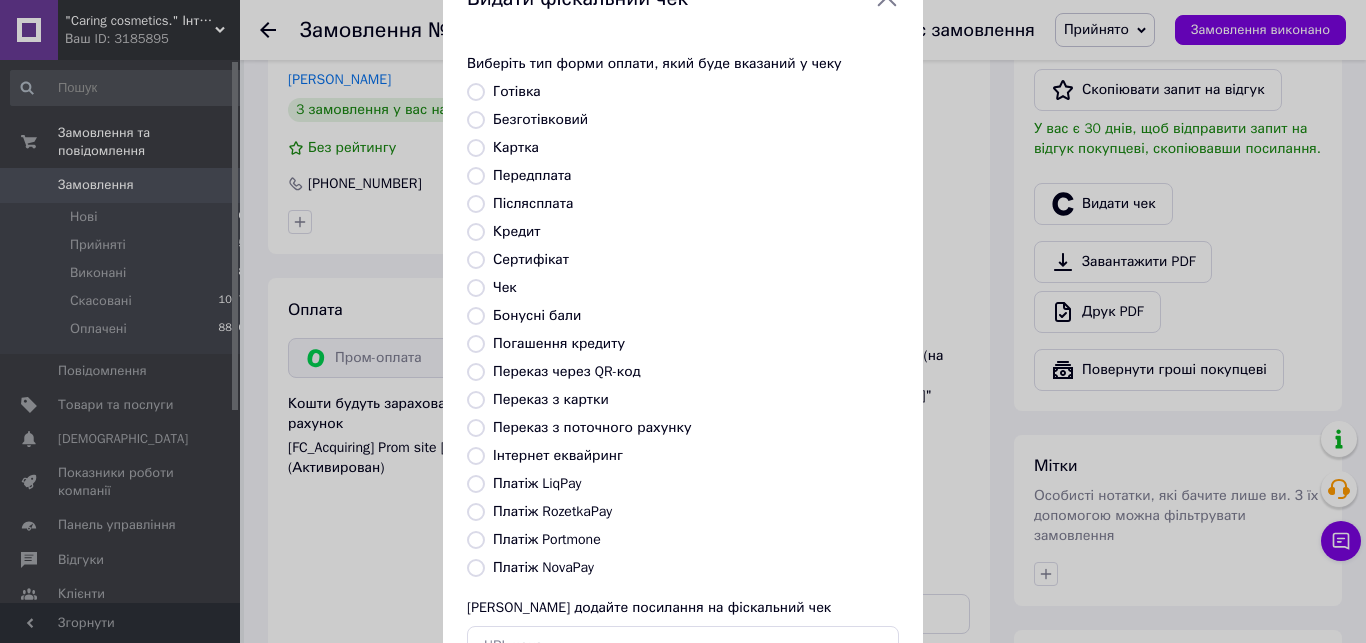 scroll, scrollTop: 114, scrollLeft: 0, axis: vertical 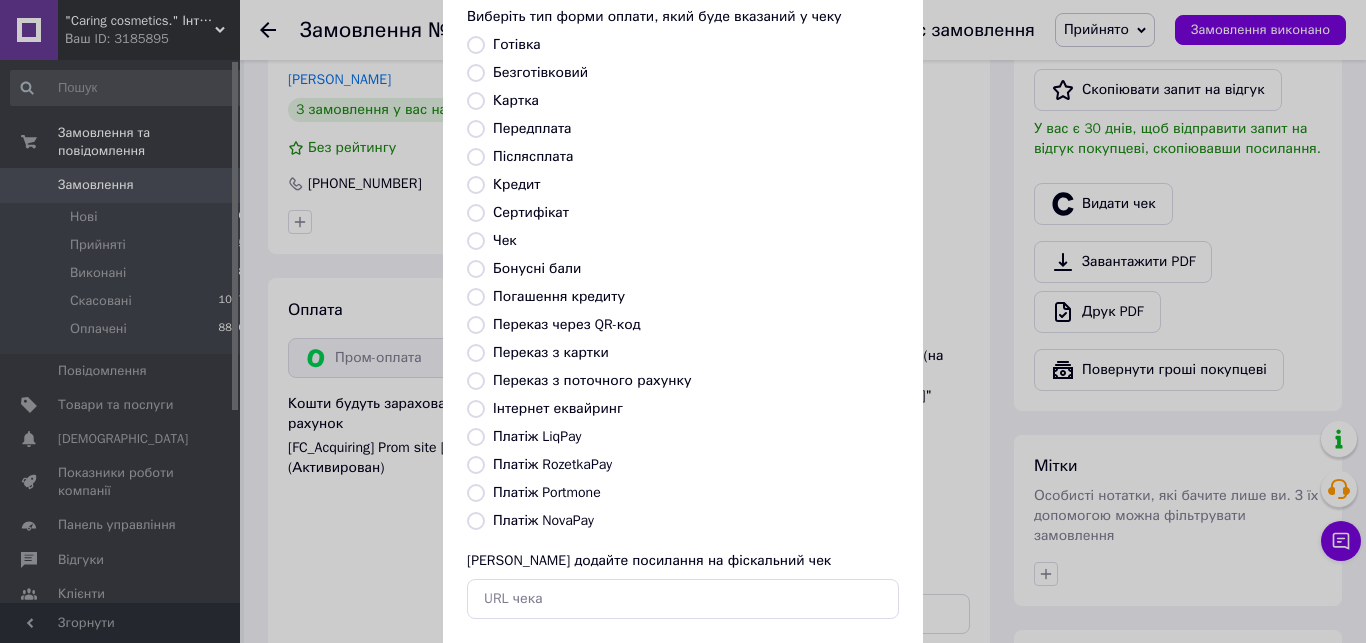 click on "Платіж RozetkaPay" at bounding box center (552, 464) 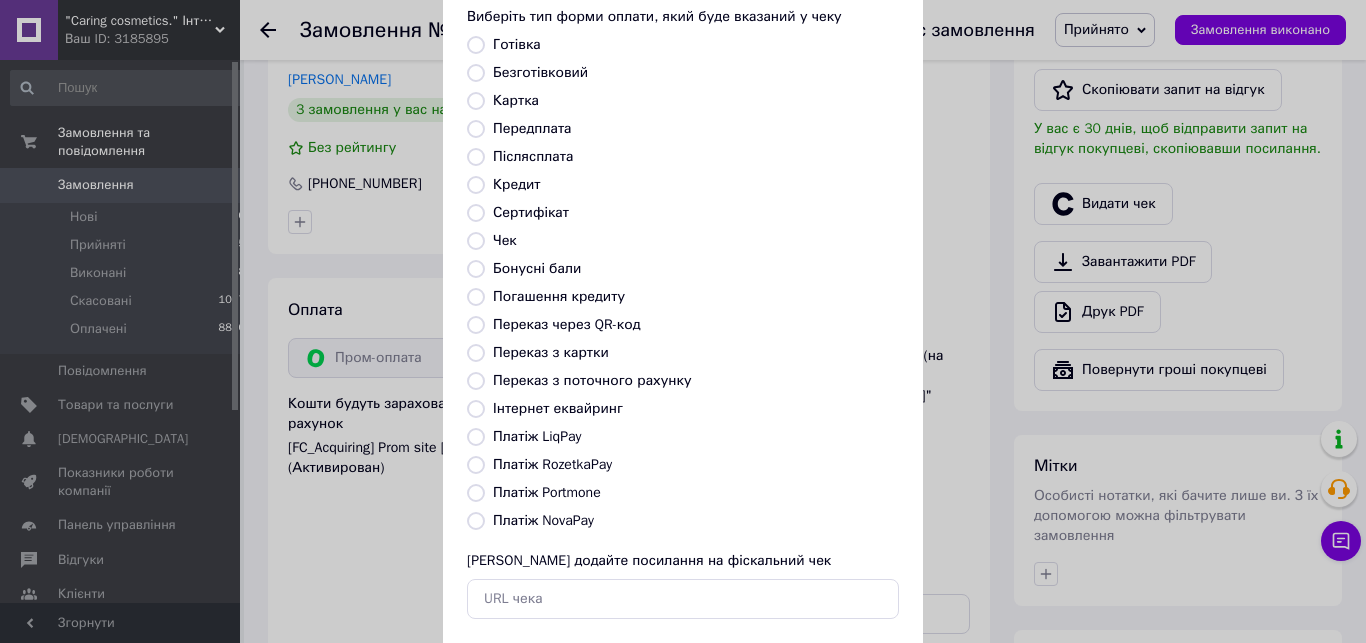 radio on "true" 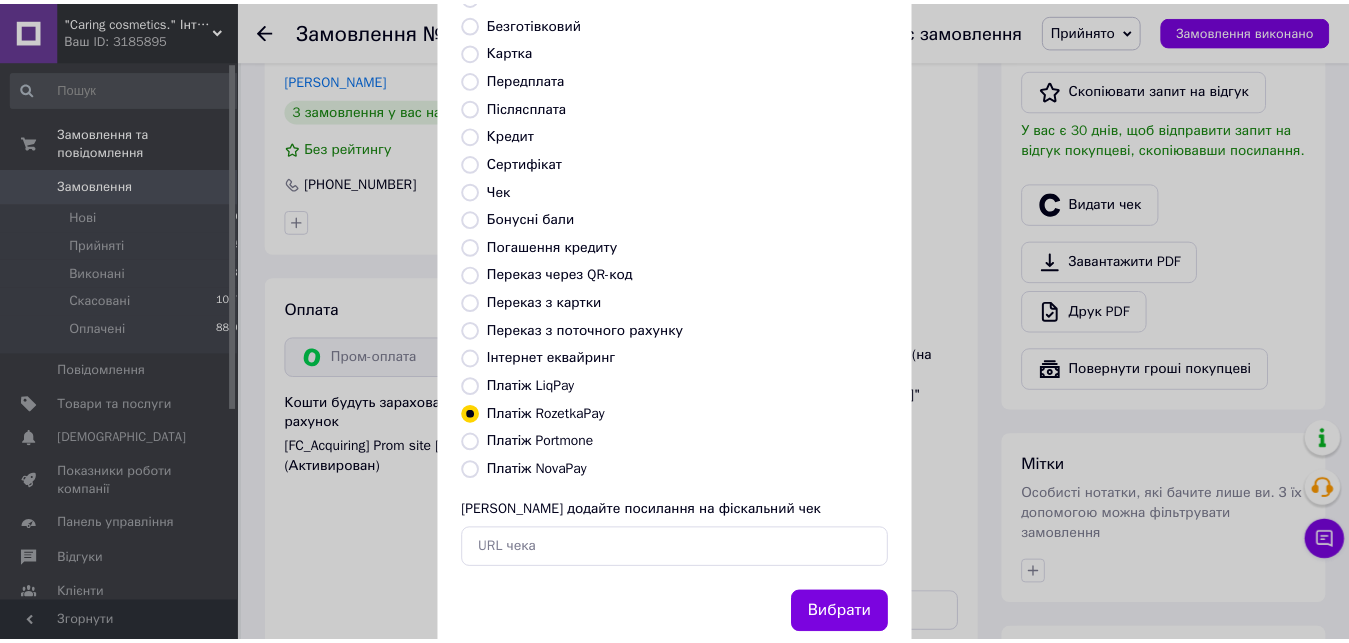 scroll, scrollTop: 216, scrollLeft: 0, axis: vertical 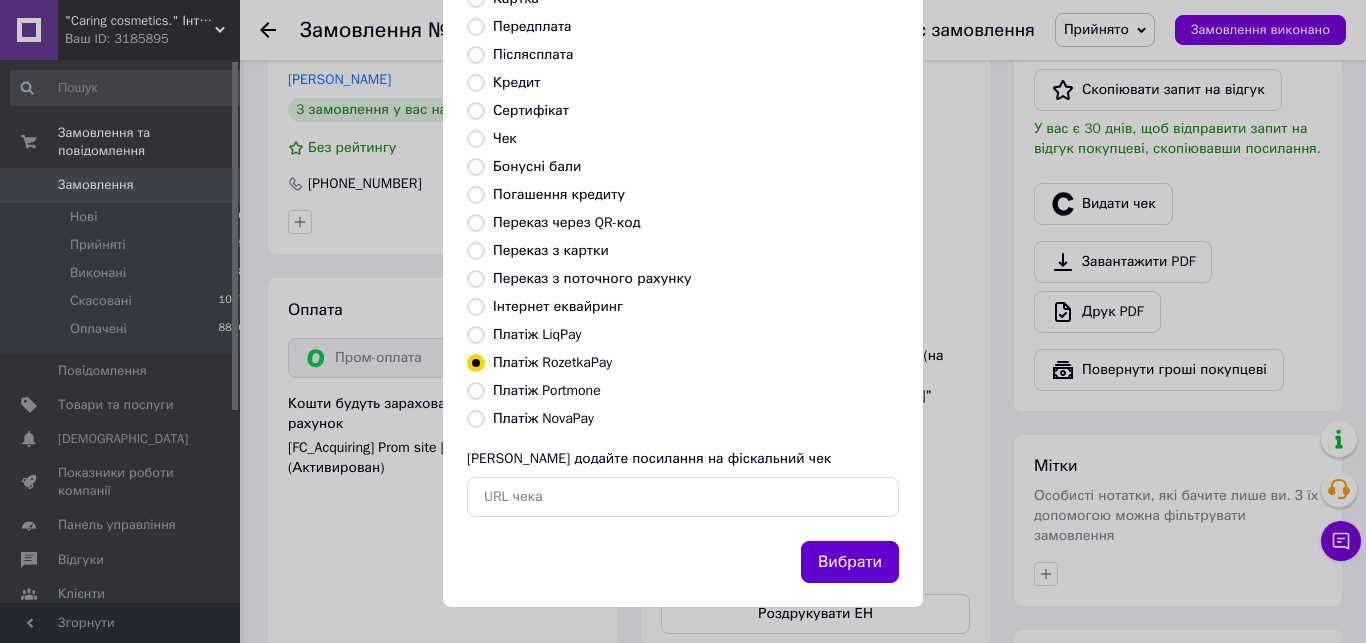 click on "Вибрати" at bounding box center [850, 562] 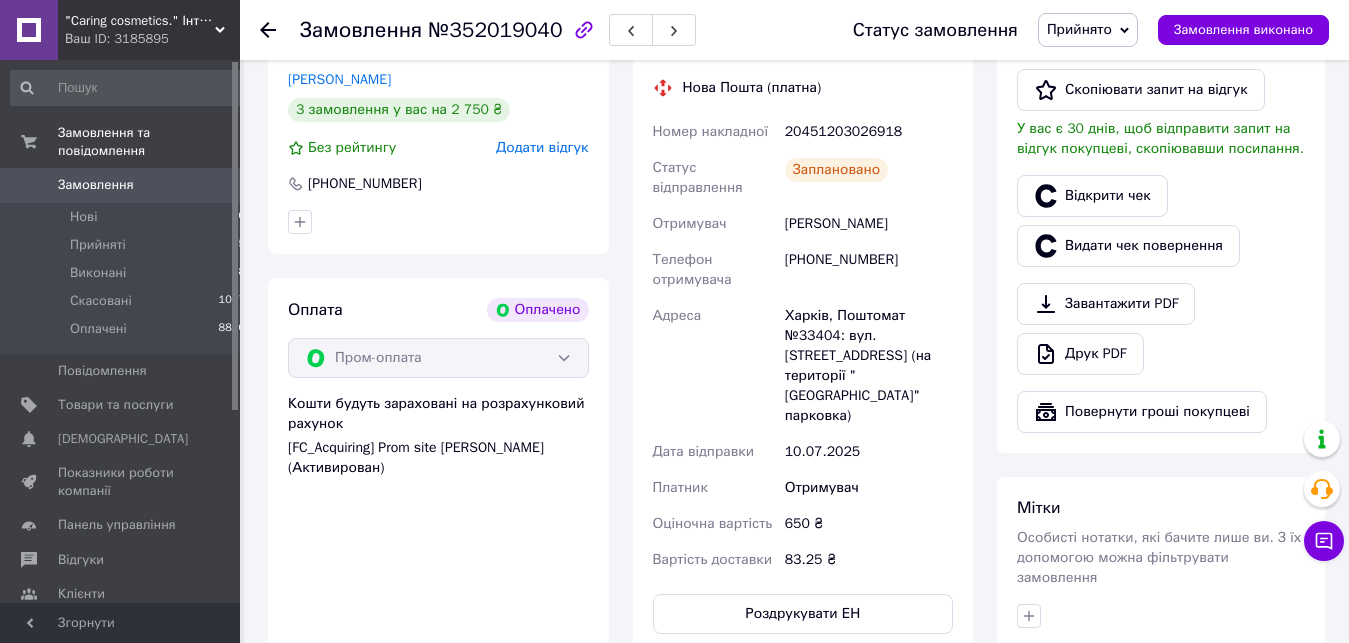 click on "Замовлення з сайту Оплачено 10.07.2025 | 09:51 Товари в замовленні (1) Respire Дезодоранти Роликовий 24-годинну ефективність Квітка Солодкий Моной. 50 мл Франція. Готово до відправки 650 ₴ Артикул: Дезодорант009 Залишок: 2 1 шт. 650 ₴ Покупець Матросова Аня 3 замовлення у вас на 2 750 ₴ Без рейтингу   Додати відгук +380669280501 Оплата Оплачено Пром-оплата Кошти будуть зараховані на розрахунковий рахунок [FC_Acquiring] Prom site Почтаренко Андрій Анатолійович (Активирован) Доставка Редагувати Нова Пошта (платна) Номер накладної 20451203026918 Статус відправлення Заплановано Отримувач +380669280501 10.07.2025" at bounding box center (620, 396) 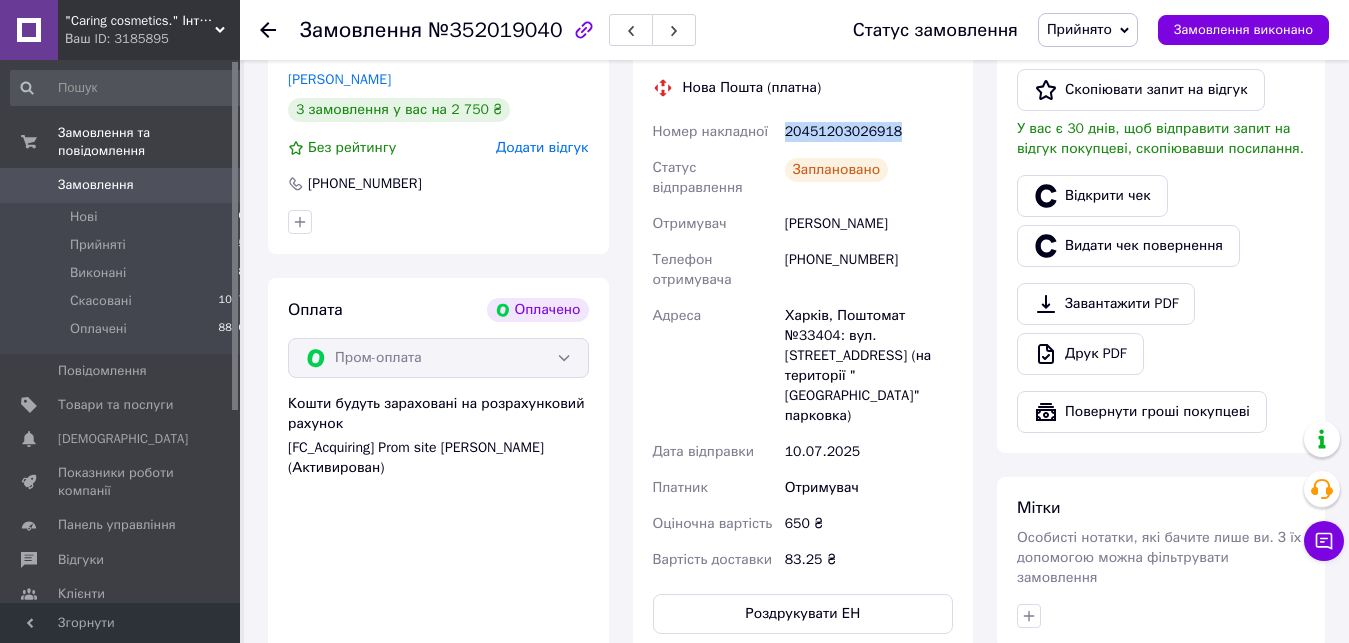 drag, startPoint x: 785, startPoint y: 130, endPoint x: 905, endPoint y: 146, distance: 121.061966 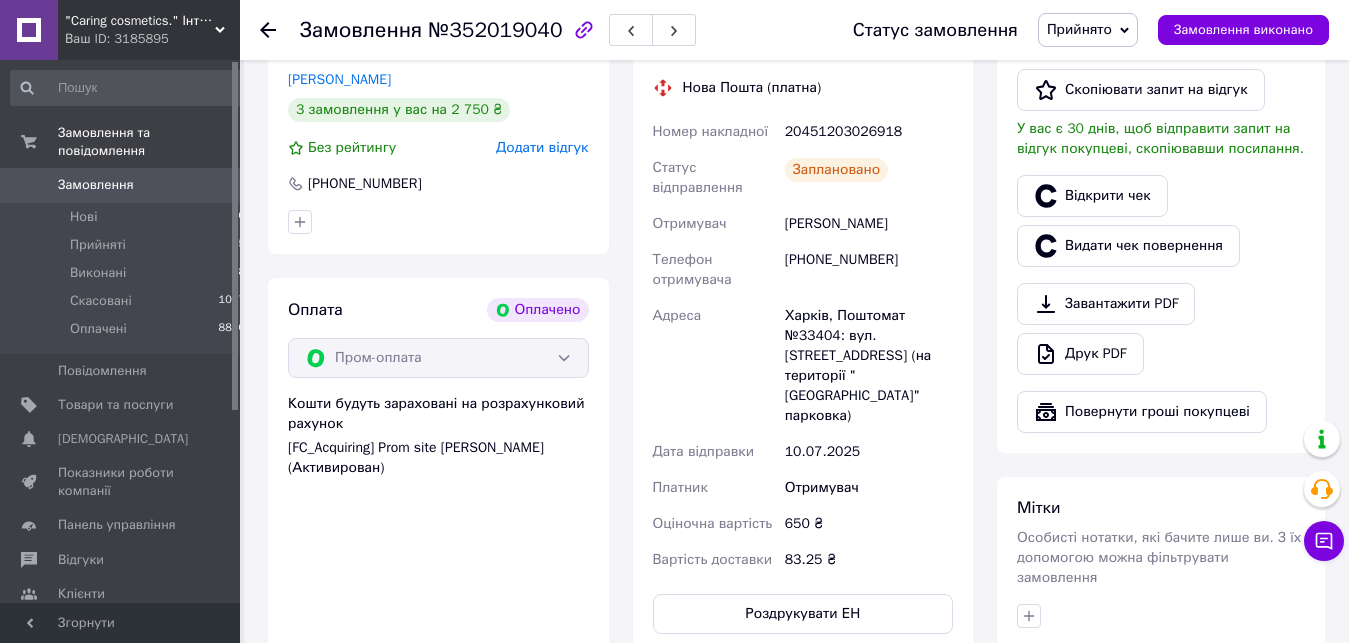 click on "Замовлення з сайту Оплачено 10.07.2025 | 09:51 Товари в замовленні (1) Respire Дезодоранти Роликовий 24-годинну ефективність Квітка Солодкий Моной. 50 мл Франція. Готово до відправки 650 ₴ Артикул: Дезодорант009 Залишок: 2 1 шт. 650 ₴ Покупець Матросова Аня 3 замовлення у вас на 2 750 ₴ Без рейтингу   Додати відгук +380669280501 Оплата Оплачено Пром-оплата Кошти будуть зараховані на розрахунковий рахунок [FC_Acquiring] Prom site Почтаренко Андрій Анатолійович (Активирован) Доставка Редагувати Нова Пошта (платна) Номер накладної 20451203026918 Статус відправлення Заплановано Отримувач +380669280501 10.07.2025" at bounding box center [620, 396] 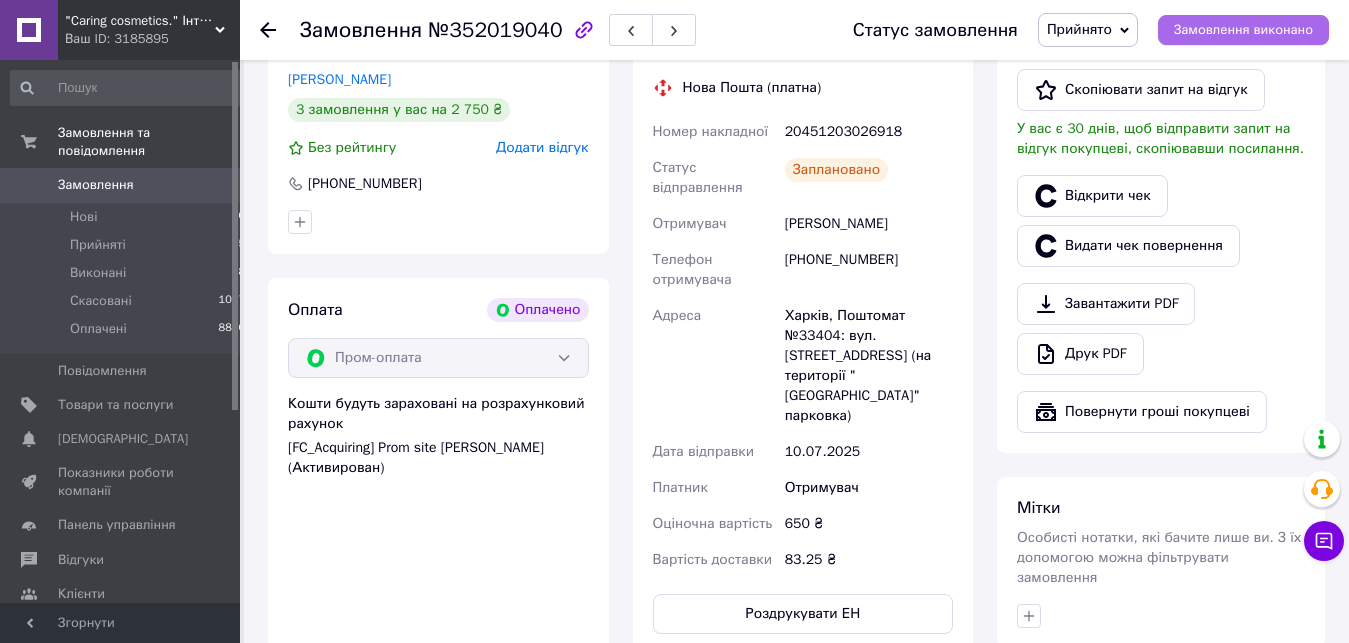 click on "Замовлення виконано" at bounding box center (1243, 30) 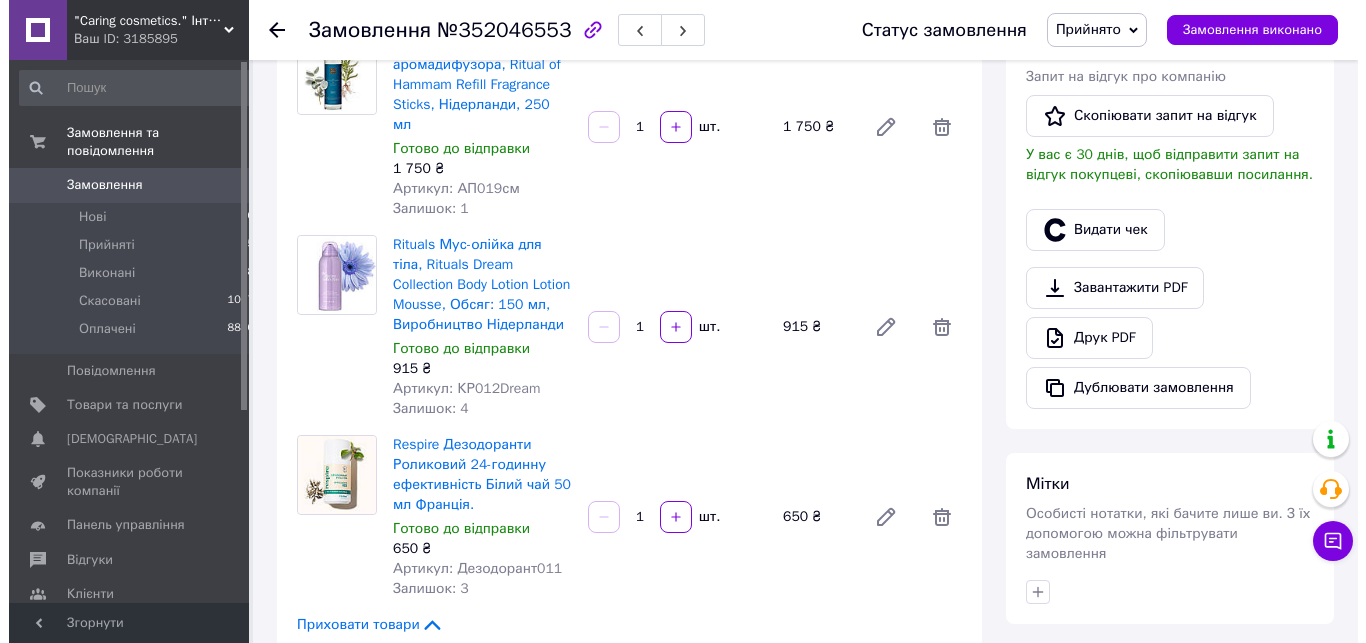 scroll, scrollTop: 306, scrollLeft: 0, axis: vertical 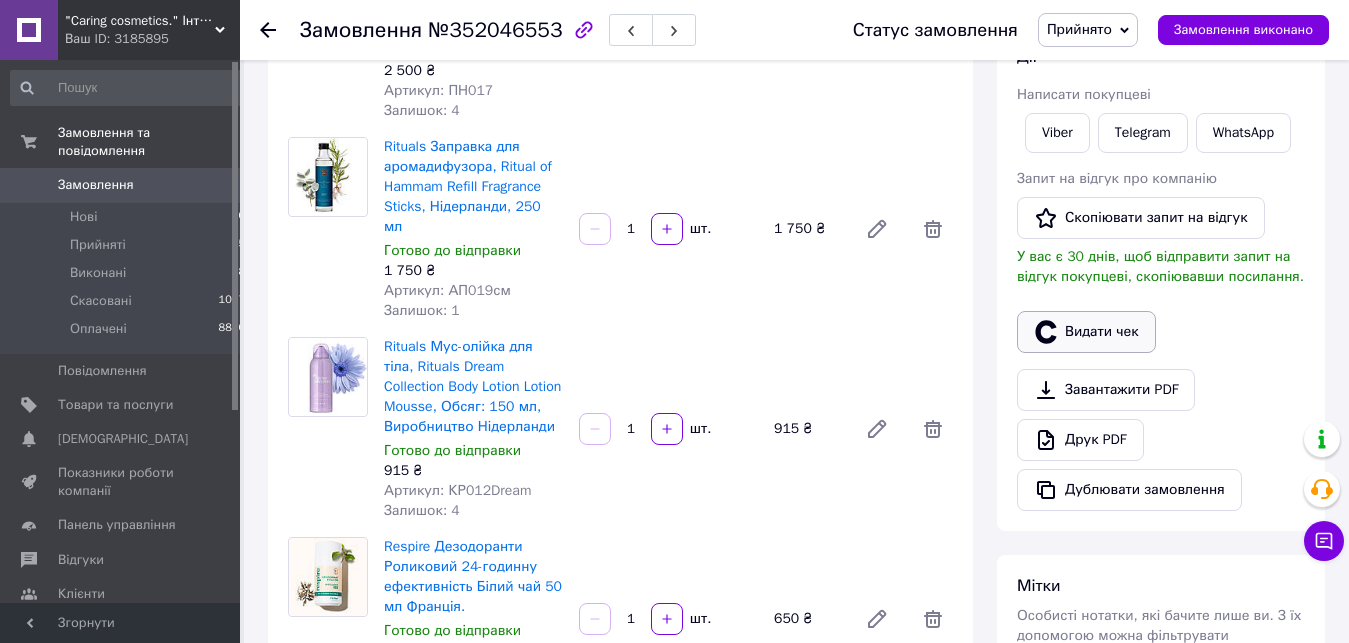 click on "Видати чек" at bounding box center (1086, 332) 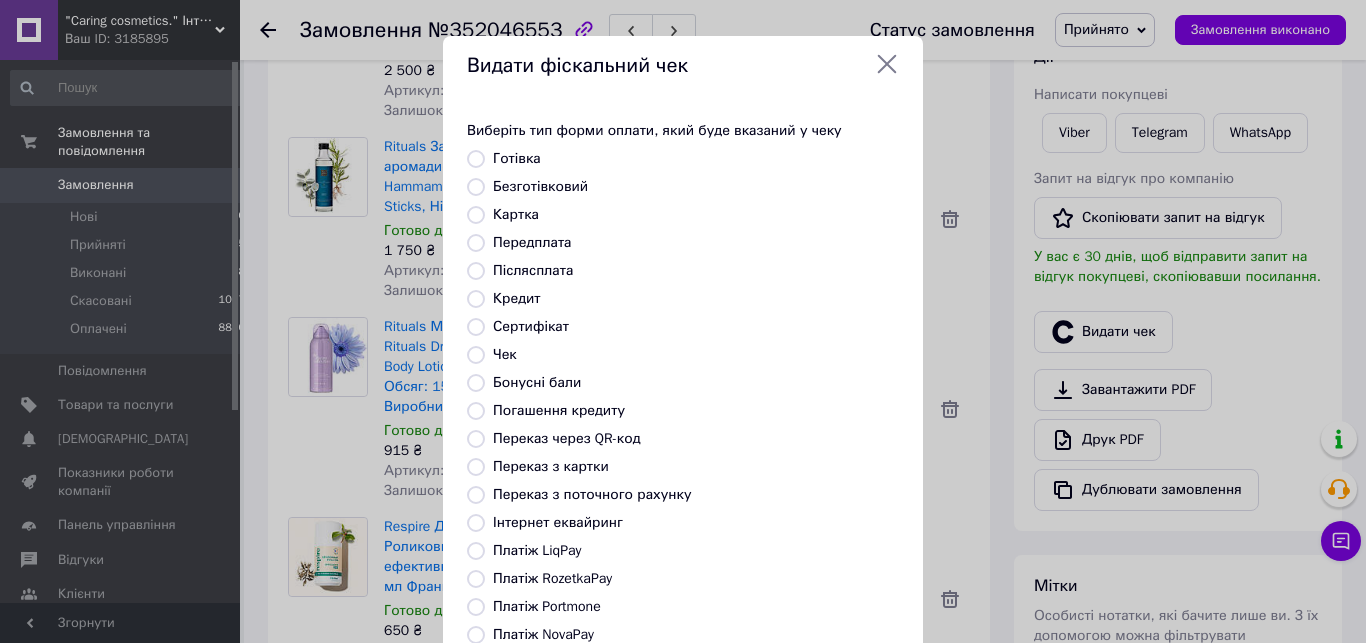 click on "Безготівковий" at bounding box center (540, 186) 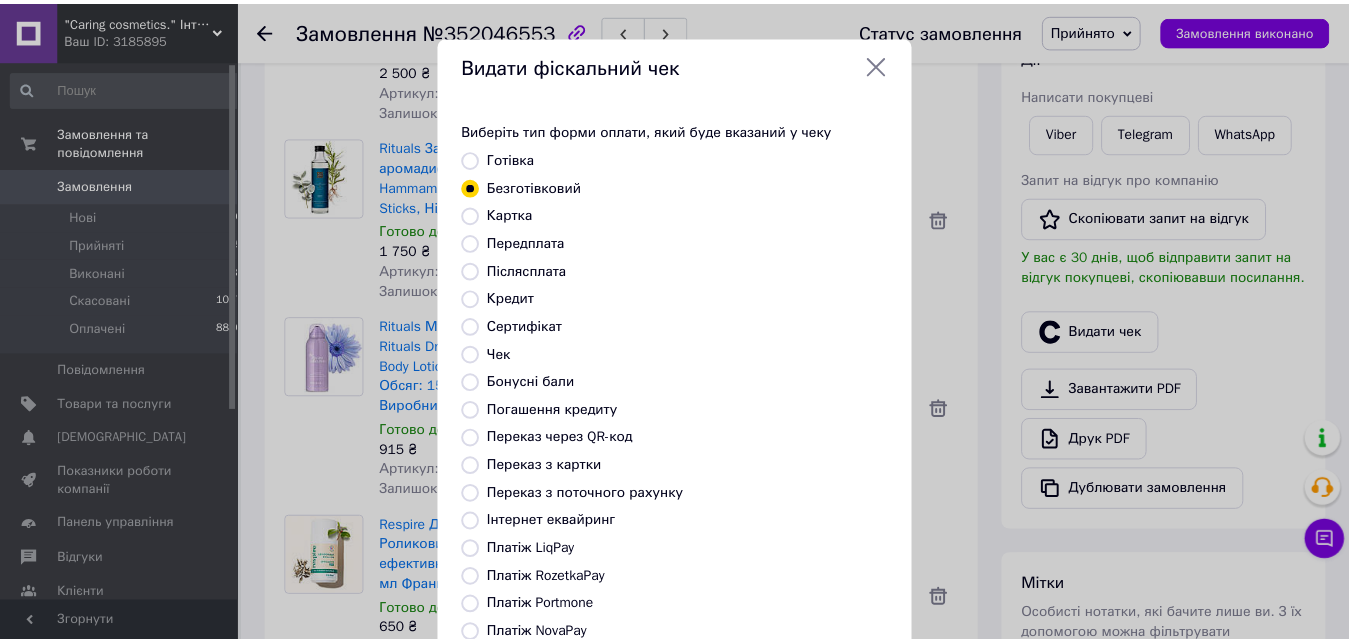 scroll, scrollTop: 216, scrollLeft: 0, axis: vertical 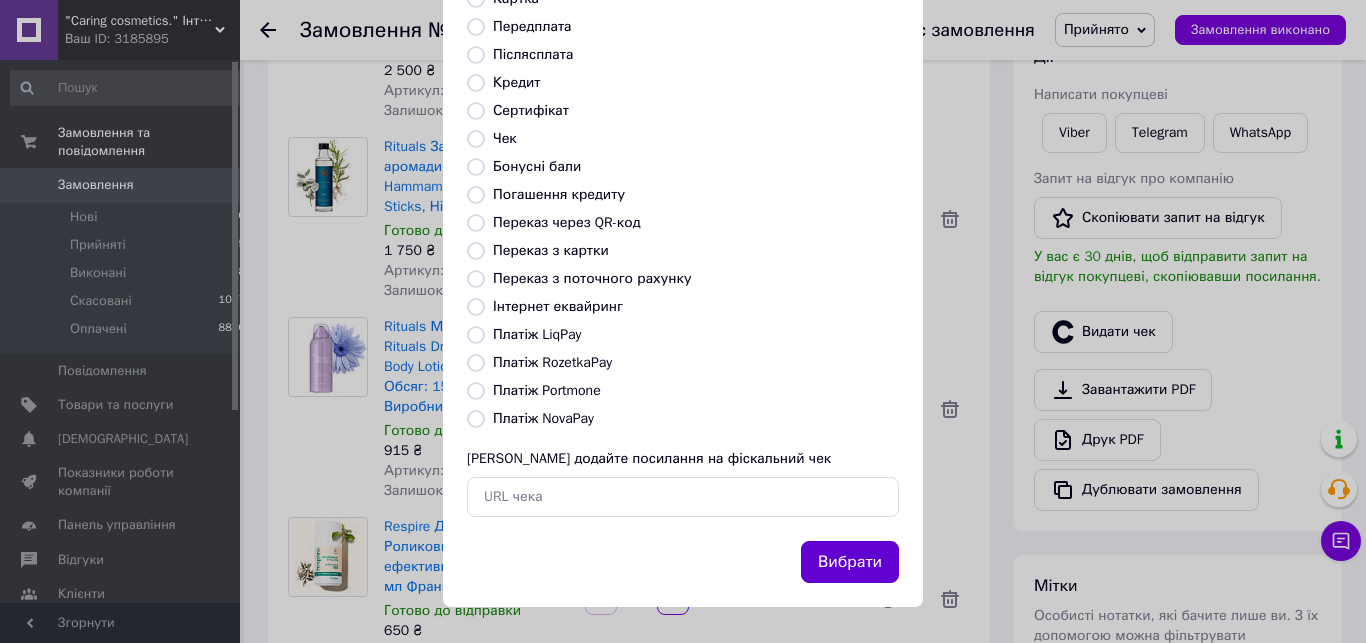 click on "Вибрати" at bounding box center (850, 562) 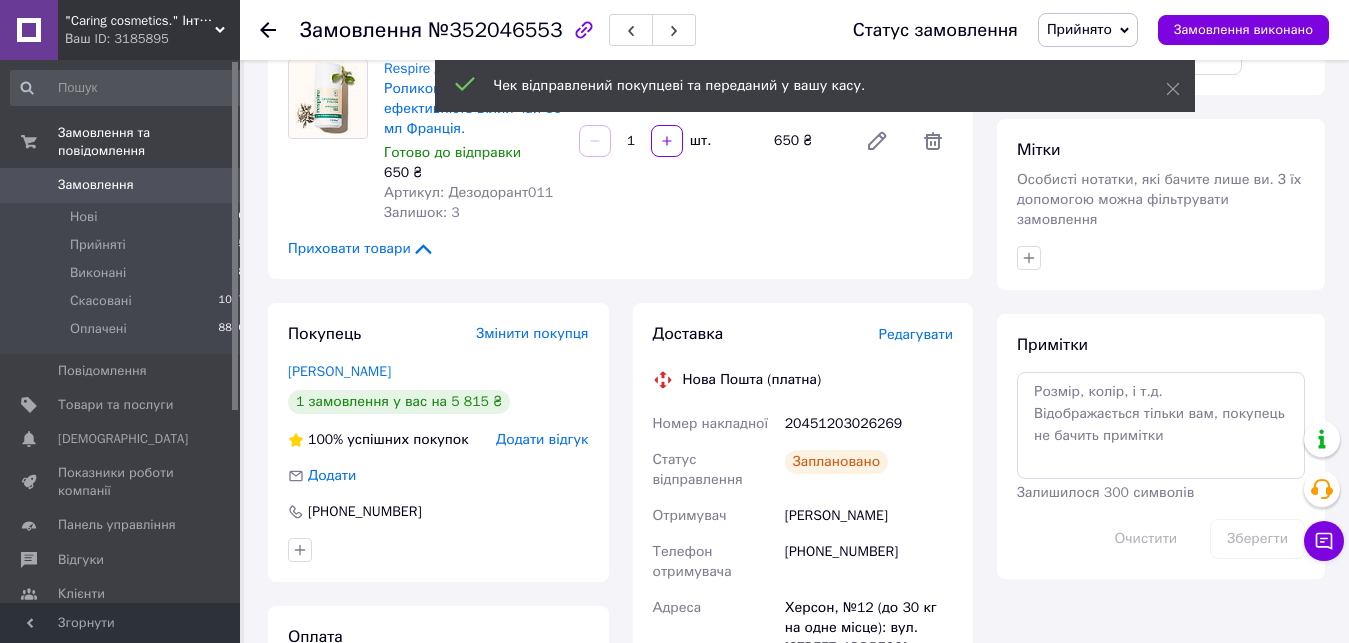 scroll, scrollTop: 816, scrollLeft: 0, axis: vertical 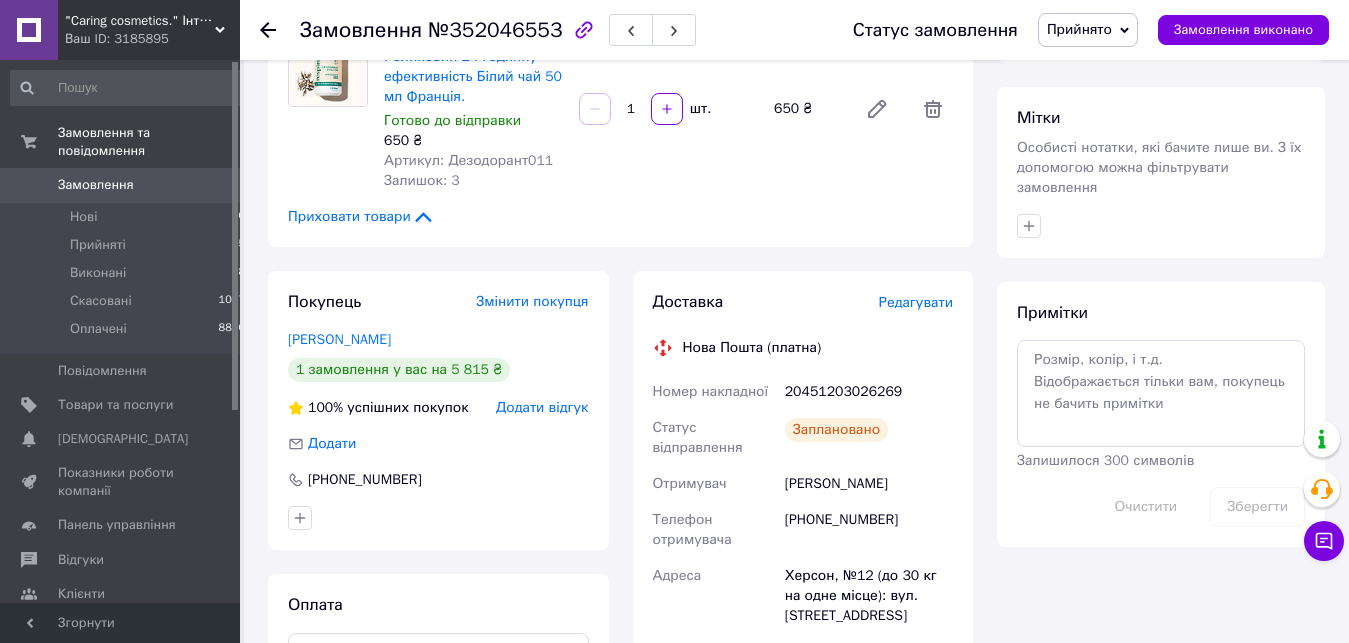 click on "Покупець Змінити покупця Куриленко Оксана 1 замовлення у вас на 5 815 ₴ 100%   успішних покупок Додати відгук Додати +380505772477 Оплата Оплата на рахунок" at bounding box center (438, 562) 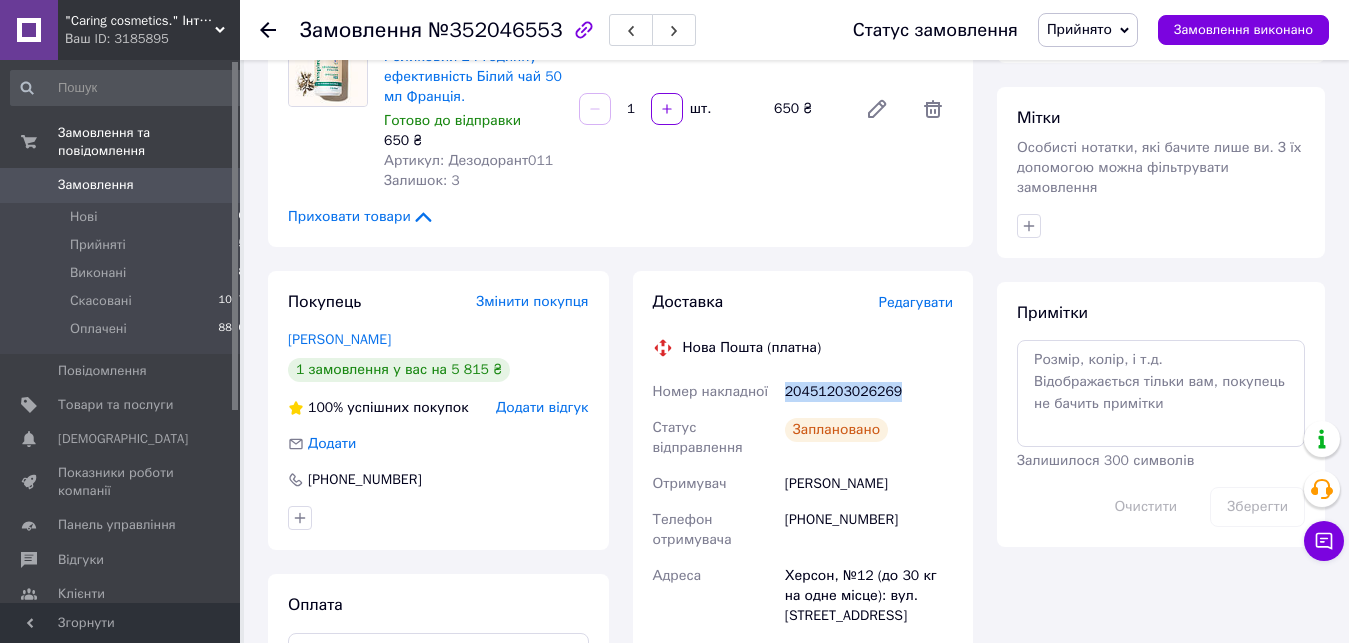 drag, startPoint x: 787, startPoint y: 354, endPoint x: 921, endPoint y: 354, distance: 134 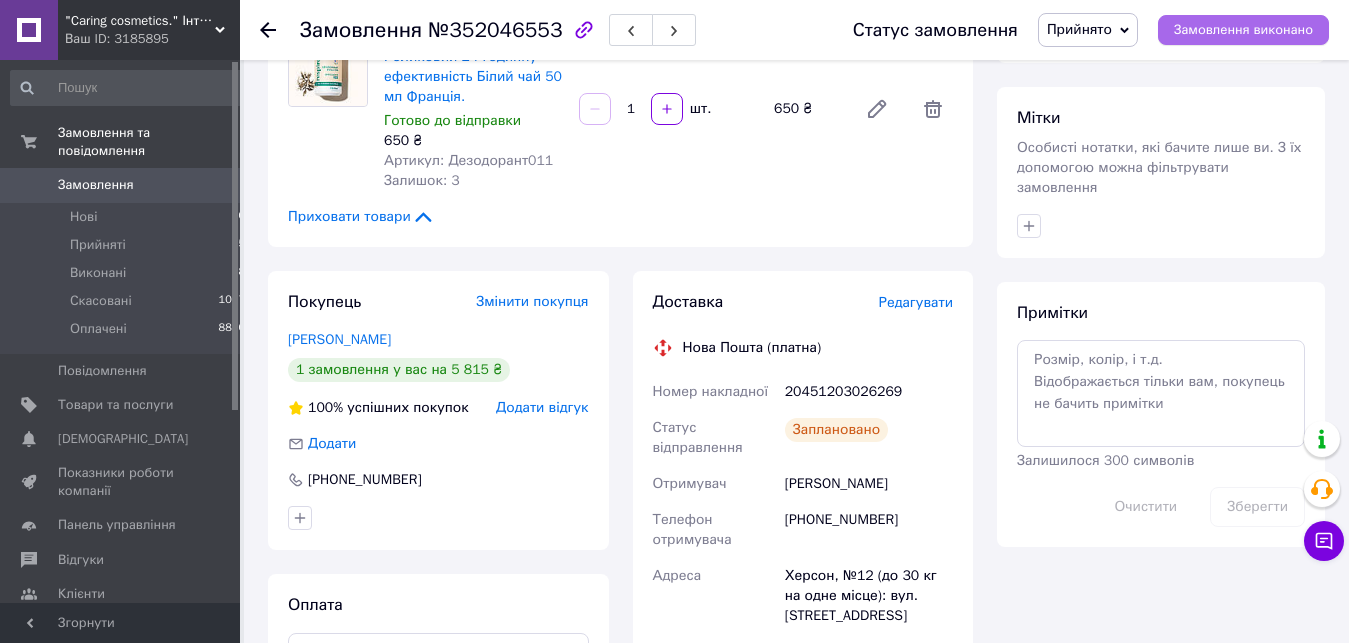click on "Замовлення виконано" at bounding box center (1243, 30) 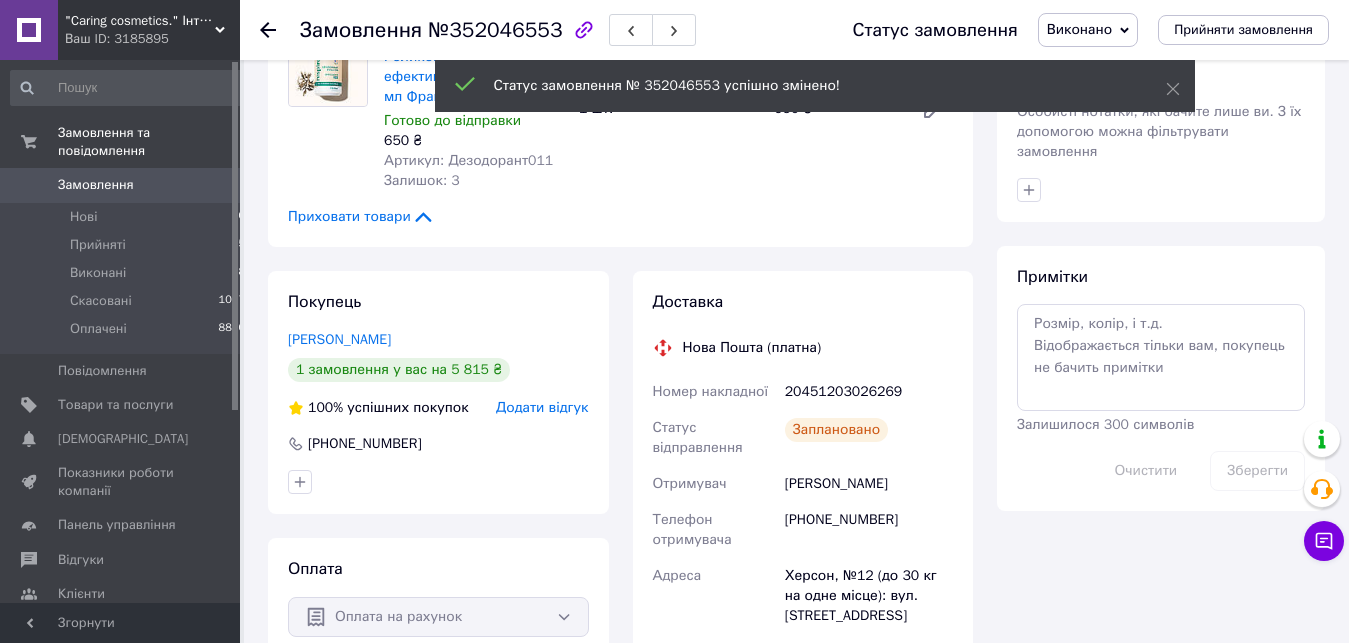 scroll, scrollTop: 32, scrollLeft: 0, axis: vertical 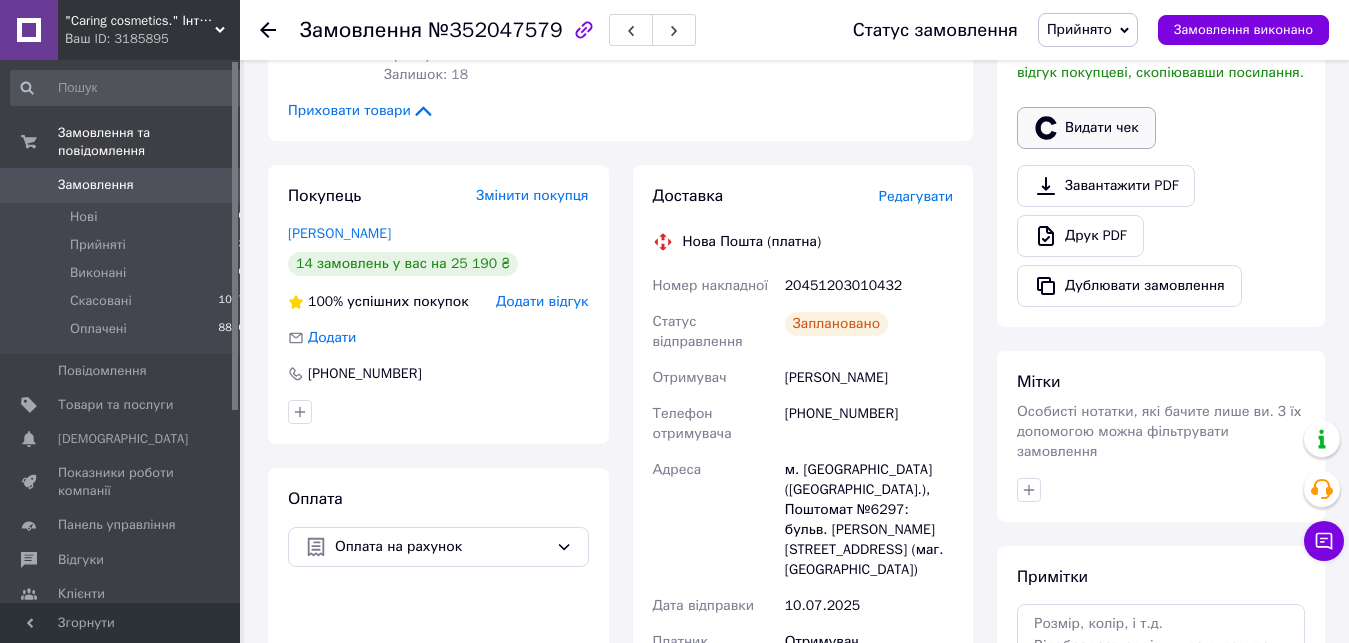 click on "Видати чек" at bounding box center (1086, 128) 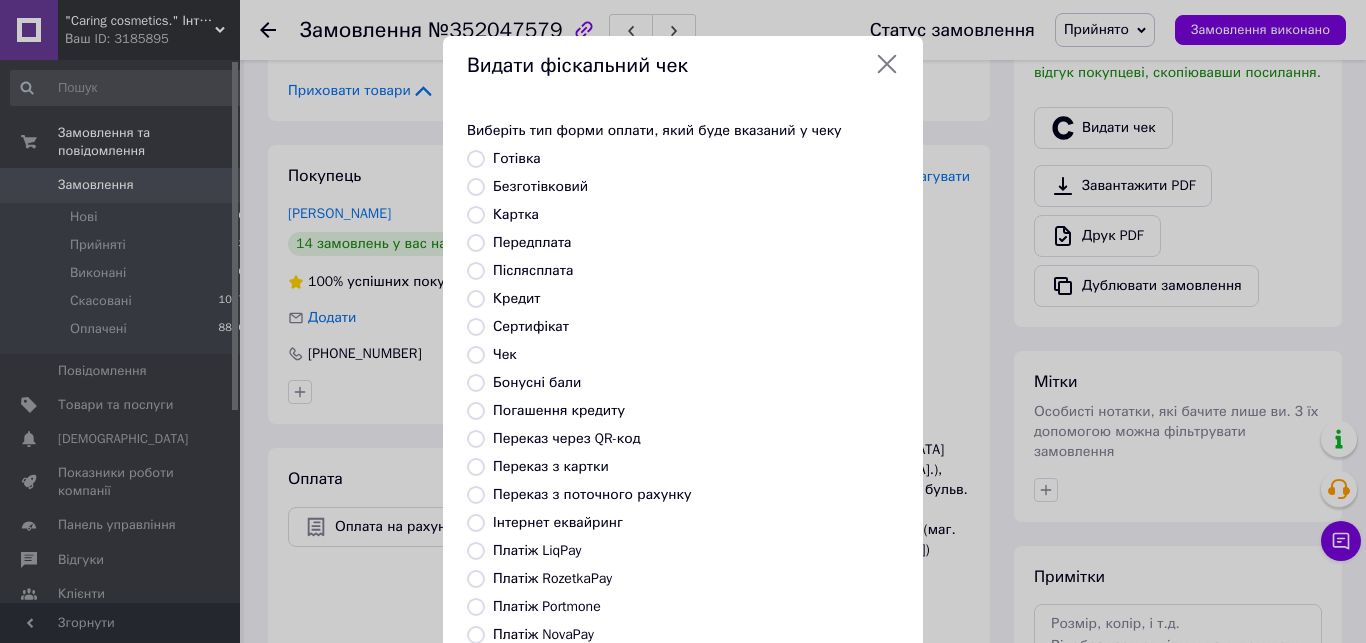 click on "Безготівковий" at bounding box center [540, 186] 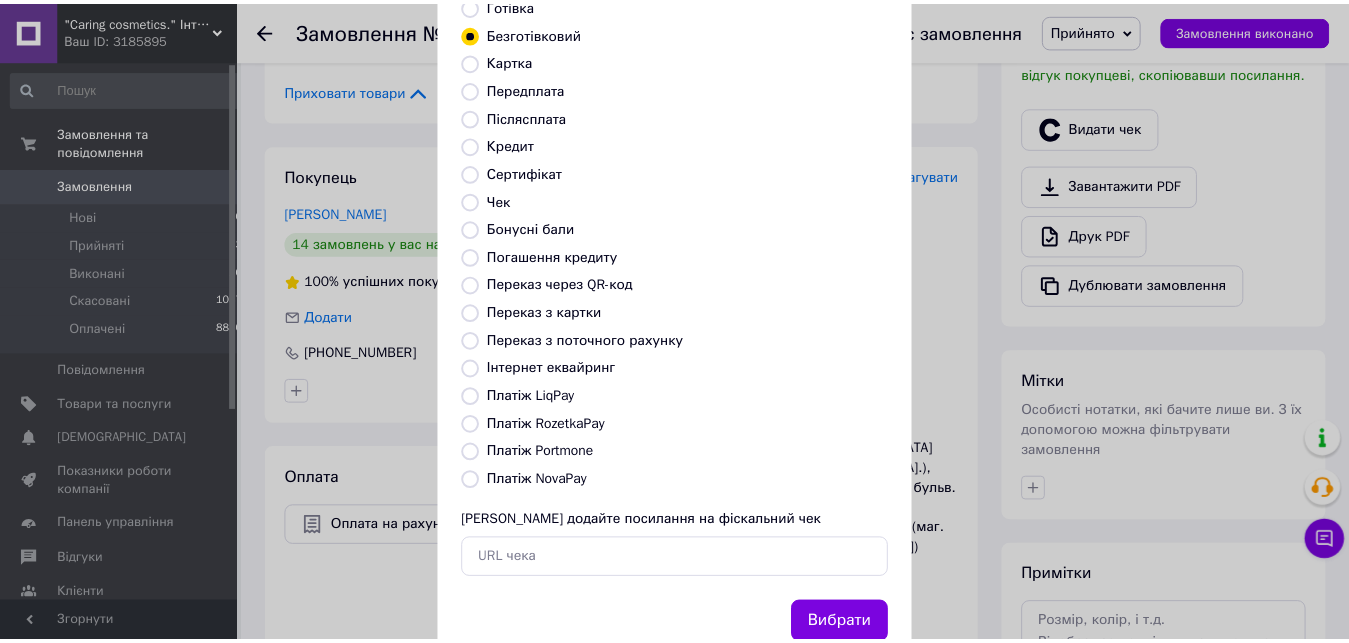 scroll, scrollTop: 216, scrollLeft: 0, axis: vertical 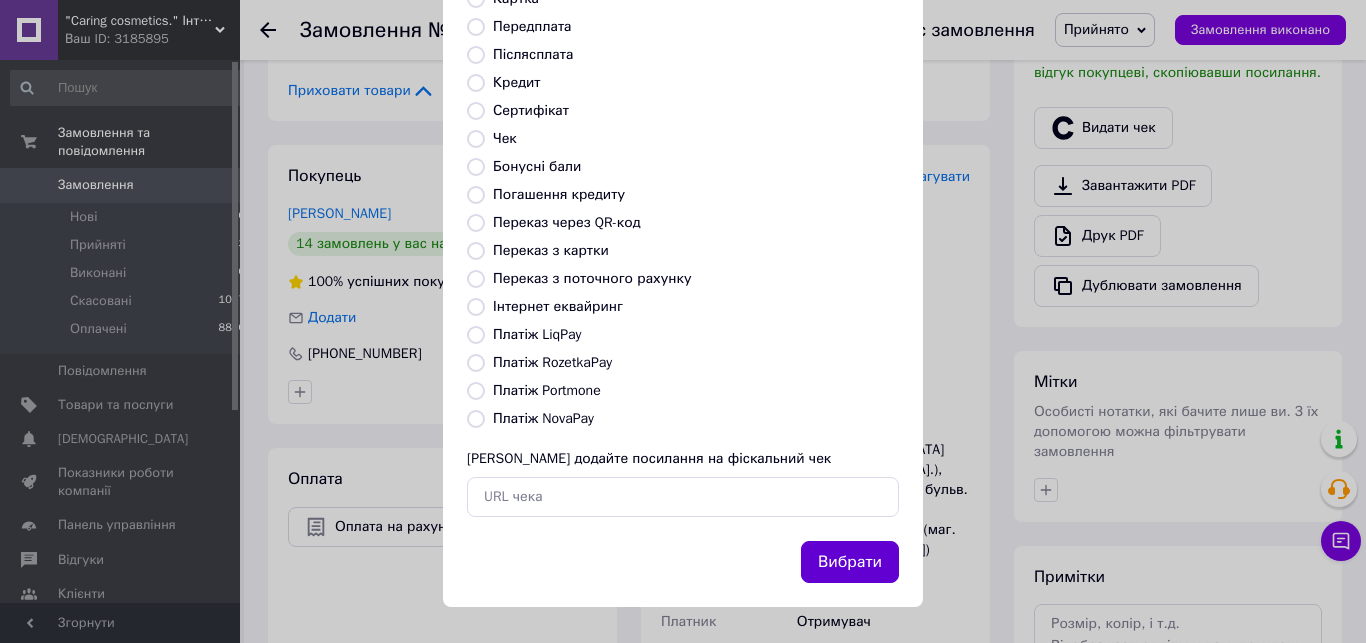 click on "Вибрати" at bounding box center (850, 562) 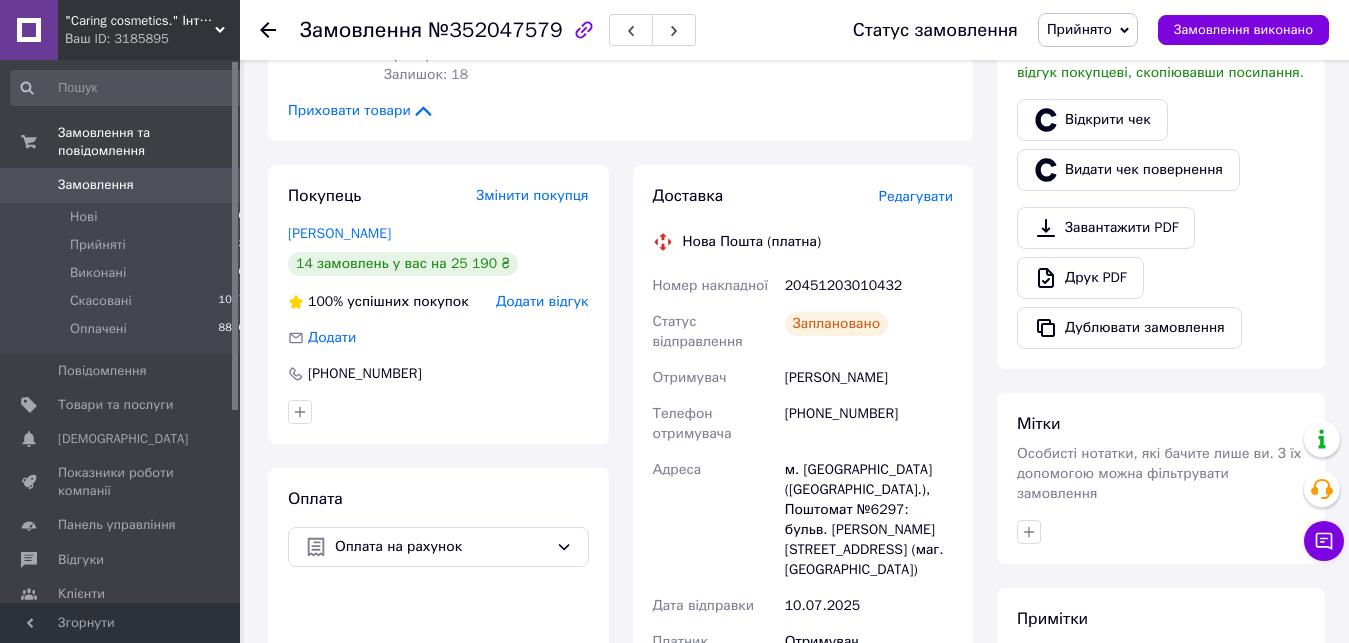 click on "Доставка Редагувати Нова Пошта (платна) Номер накладної 20451203010432 Статус відправлення Заплановано Отримувач Кісіль Вікторія Телефон отримувача +380994047522 Адреса м. Київ (Київська обл.), Поштомат №6297: бульв. Миколи Міхновського, 16а (маг. Новус) Дата відправки 10.07.2025 Платник Отримувач Оціночна вартість 1 750 ₴ Вартість доставки 68.75 ₴ Роздрукувати ЕН Платник Отримувач Відправник Прізвище отримувача Кісіль Ім'я отримувача Вікторія По батькові отримувача Телефон отримувача +380994047522 Тип доставки В поштоматі У відділенні Кур'єром Місто м. Київ (Київська обл.) Вантаж" at bounding box center [803, 486] 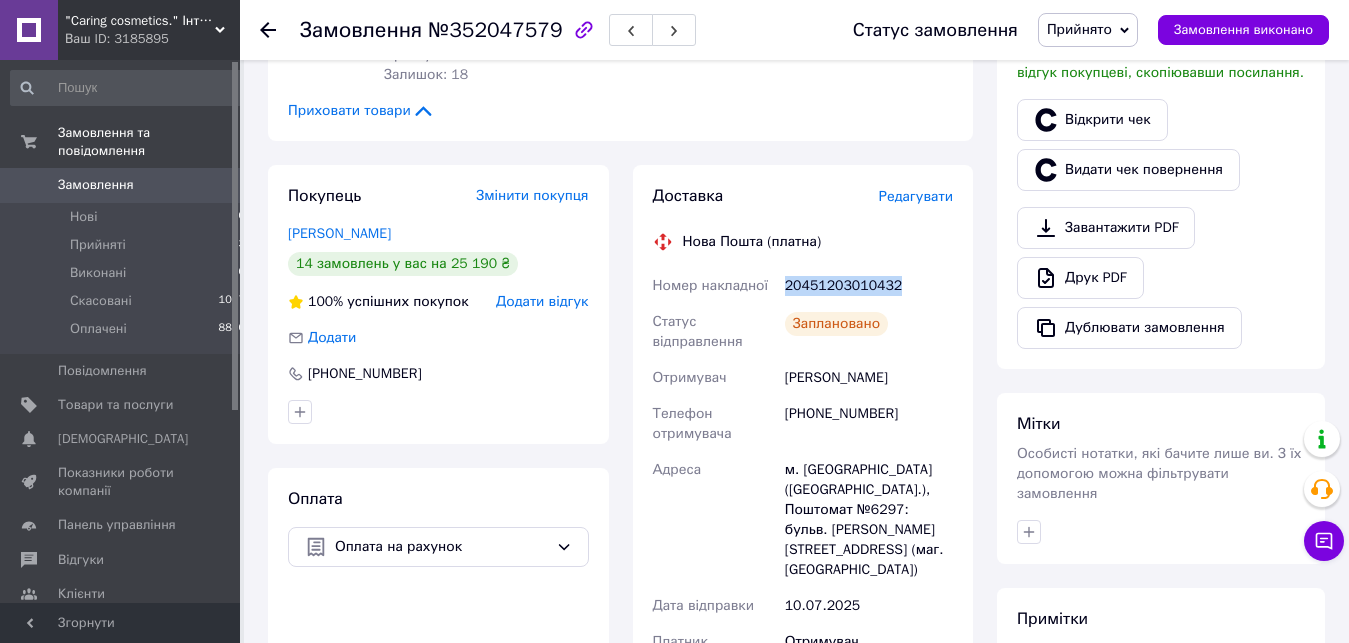 drag, startPoint x: 787, startPoint y: 261, endPoint x: 896, endPoint y: 258, distance: 109.041275 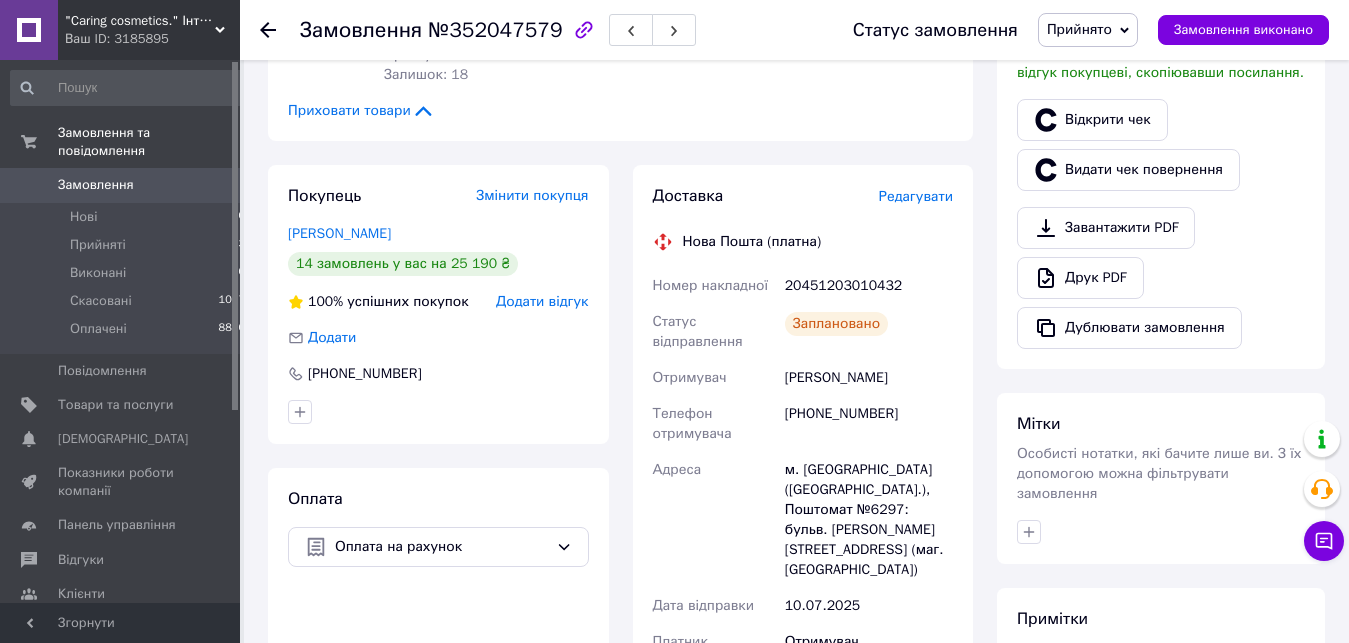 click on "Доставка Редагувати Нова Пошта (платна) Номер накладної 20451203010432 Статус відправлення Заплановано Отримувач Кісіль Вікторія Телефон отримувача +380994047522 Адреса м. Київ (Київська обл.), Поштомат №6297: бульв. Миколи Міхновського, 16а (маг. Новус) Дата відправки 10.07.2025 Платник Отримувач Оціночна вартість 1 750 ₴ Вартість доставки 68.75 ₴ Роздрукувати ЕН Платник Отримувач Відправник Прізвище отримувача Кісіль Ім'я отримувача Вікторія По батькові отримувача Телефон отримувача +380994047522 Тип доставки В поштоматі У відділенні Кур'єром Місто м. Київ (Київська обл.) Вантаж" at bounding box center [803, 486] 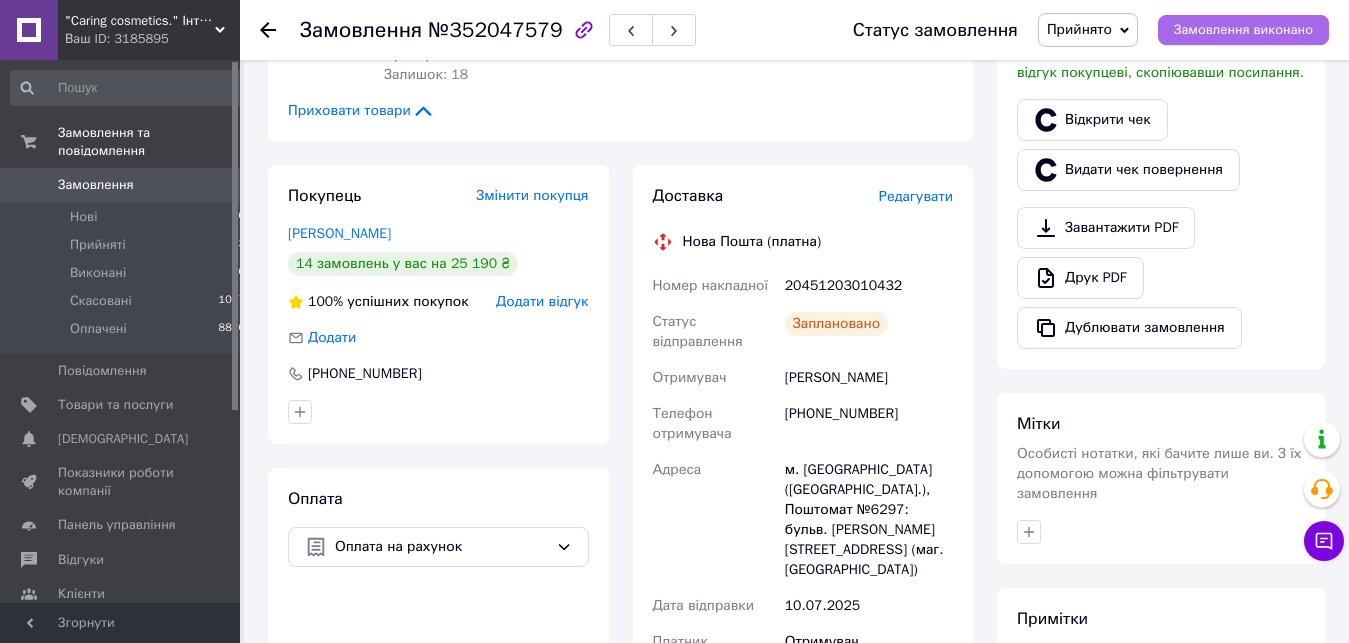 click on "Замовлення виконано" at bounding box center (1243, 30) 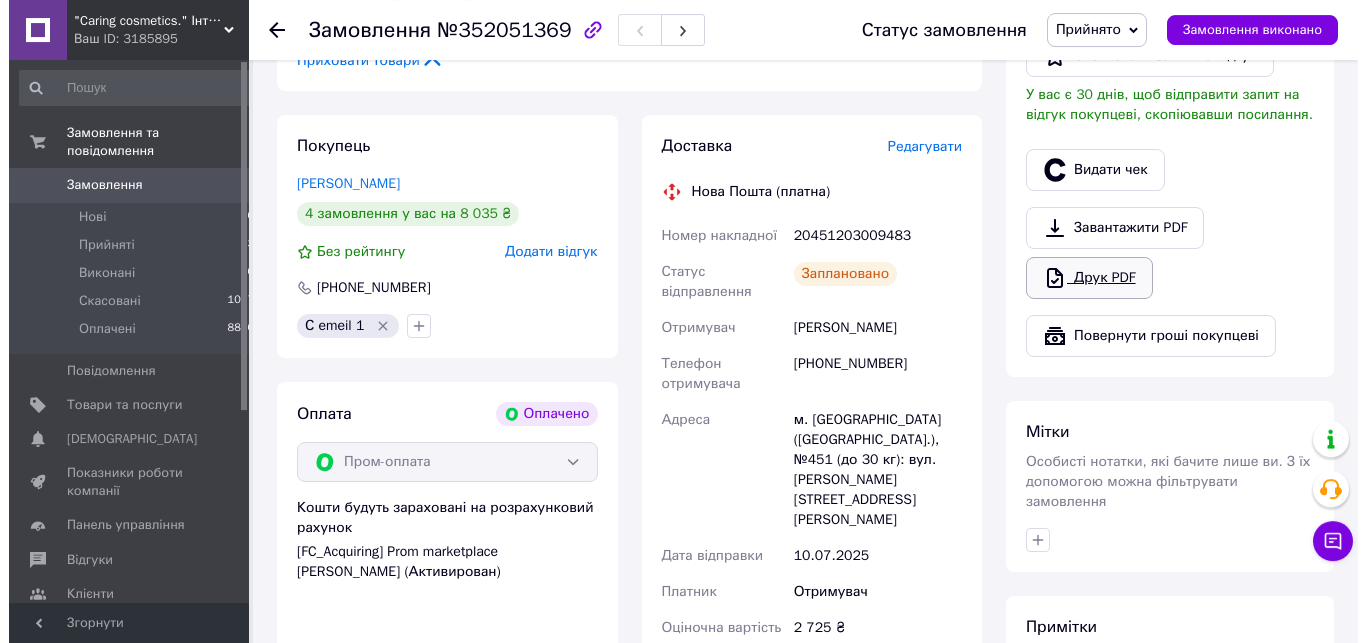 scroll, scrollTop: 714, scrollLeft: 0, axis: vertical 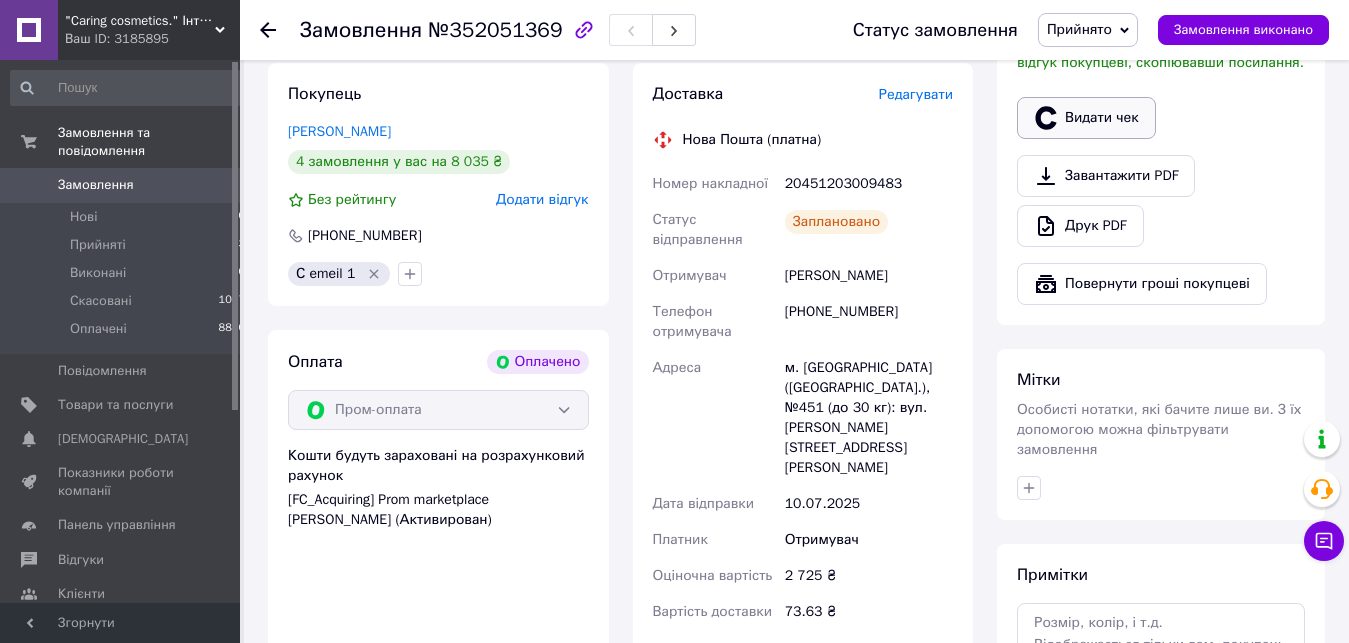 click on "Видати чек" at bounding box center [1086, 118] 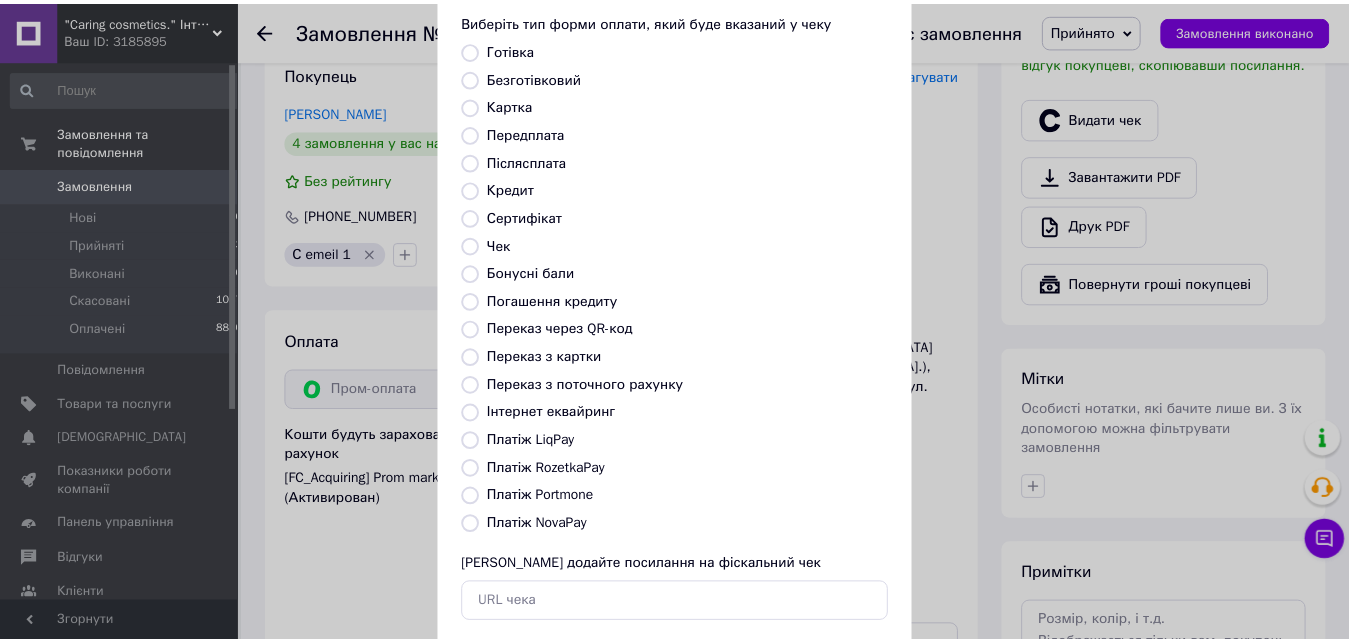 scroll, scrollTop: 216, scrollLeft: 0, axis: vertical 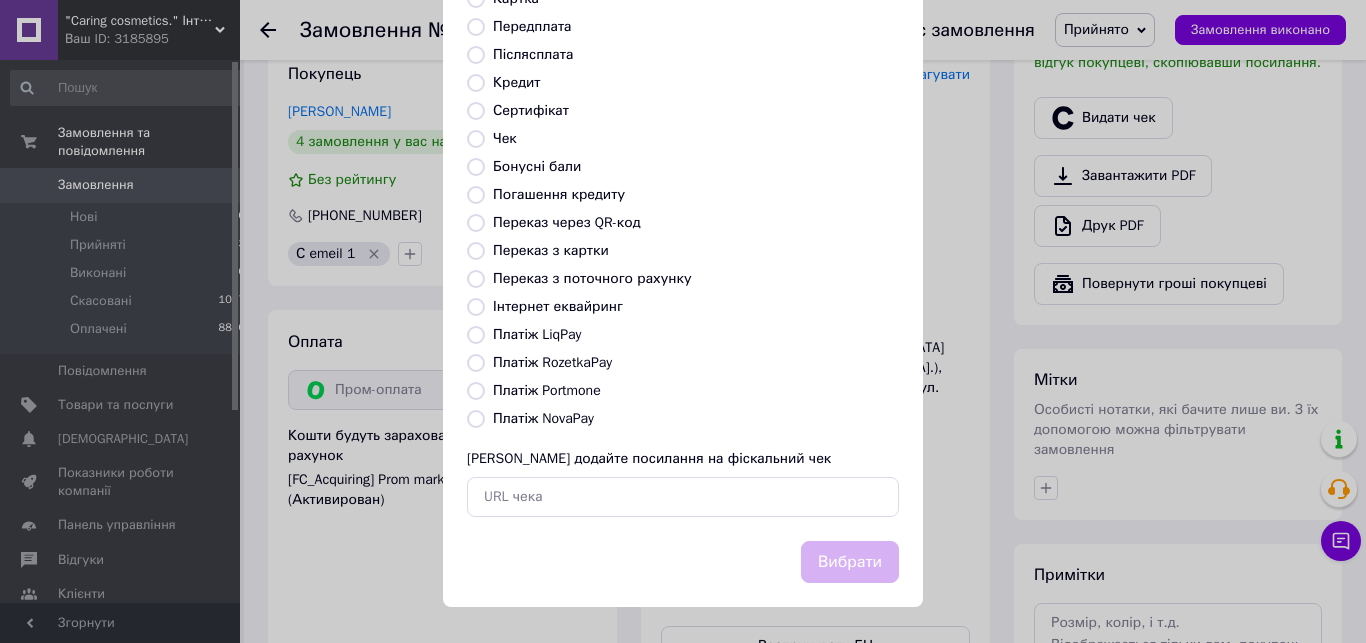 click on "Платіж RozetkaPay" at bounding box center [552, 362] 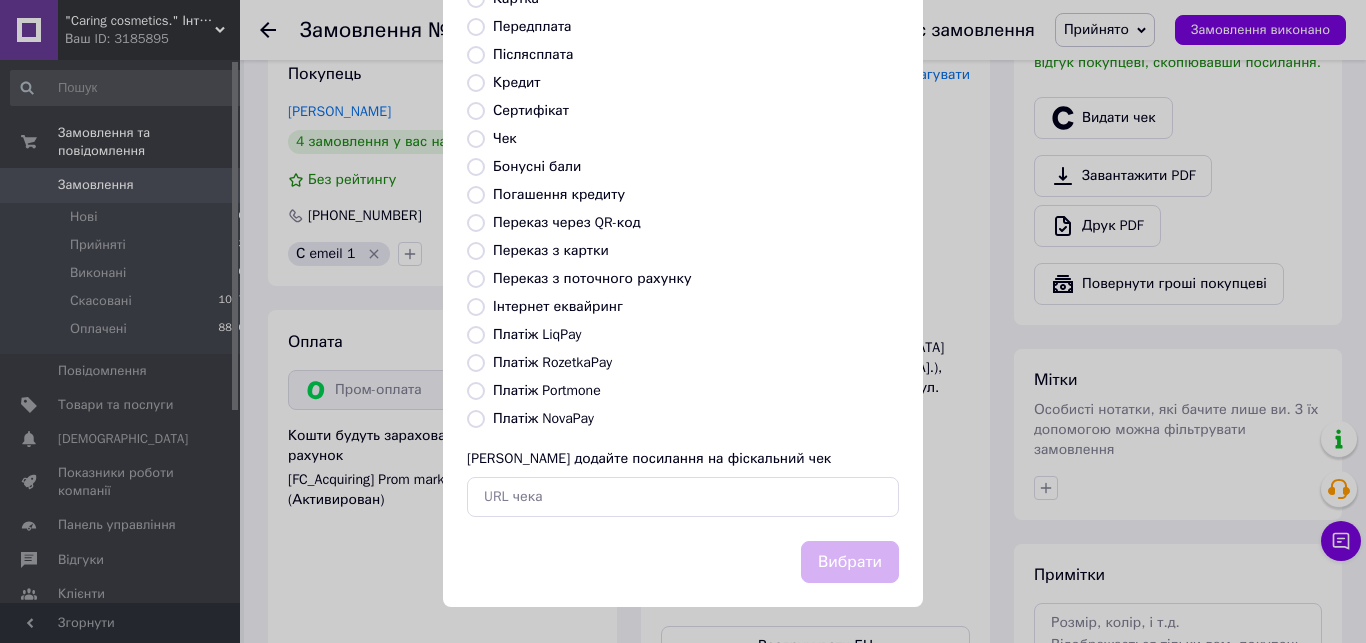 radio on "true" 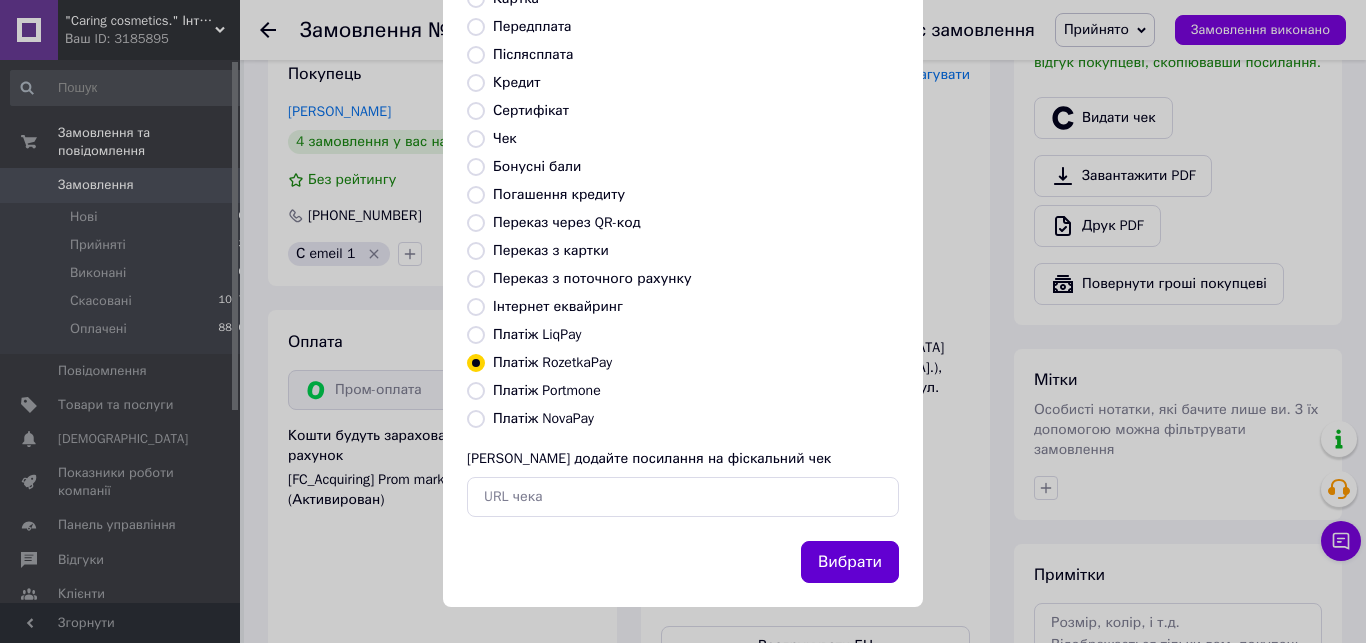 click on "Вибрати" at bounding box center (850, 562) 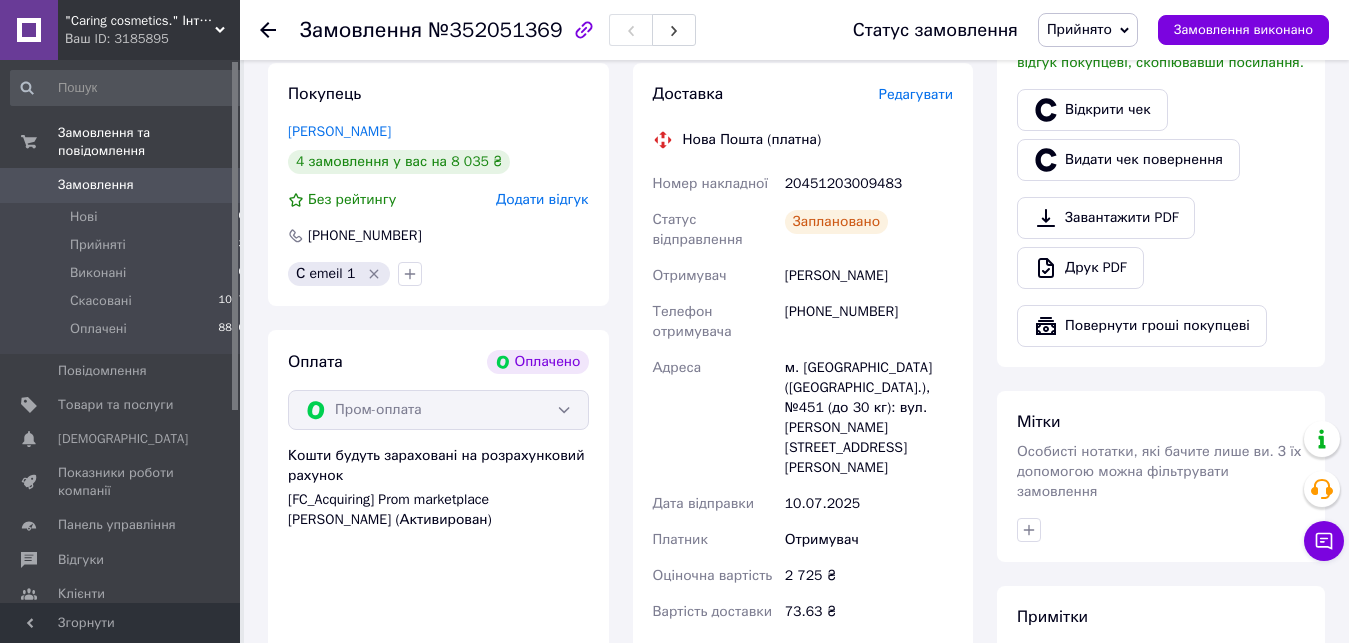 click on "Замовлення з додатку Оплачено 10.07.2025 | 12:31 Товари в замовленні (2) Rituals Крем для тіла, Ritual of Alchemy Collection Body Cream, Обсяг: 175 мл, Виробництво Нідерланди ⠀ Готово до відправки 1 425 ₴ Артикул: КР007 Залишок: 6 Каталог ProSale: 84.93 ₴  1 шт. 1 425 ₴ Rituals  Гель для душу Ritual of Alchemy Collection Foaming Shower Gel Нідерланди. Об'єм: 200 Готово до відправки 650 ₴ Артикул: ГД010б Залишок: 22 Каталог ProSale: 72.93 ₴  2 шт. 1 300 ₴ Приховати товари Покупець Ткаченко Виктория 4 замовлення у вас на 8 035 ₴ Без рейтингу   Додати відгук +380503089626 С emeil 1   Оплата Оплачено Пром-оплата Доставка Редагувати Нова Пошта (платна) 20451203009483" at bounding box center [620, 320] 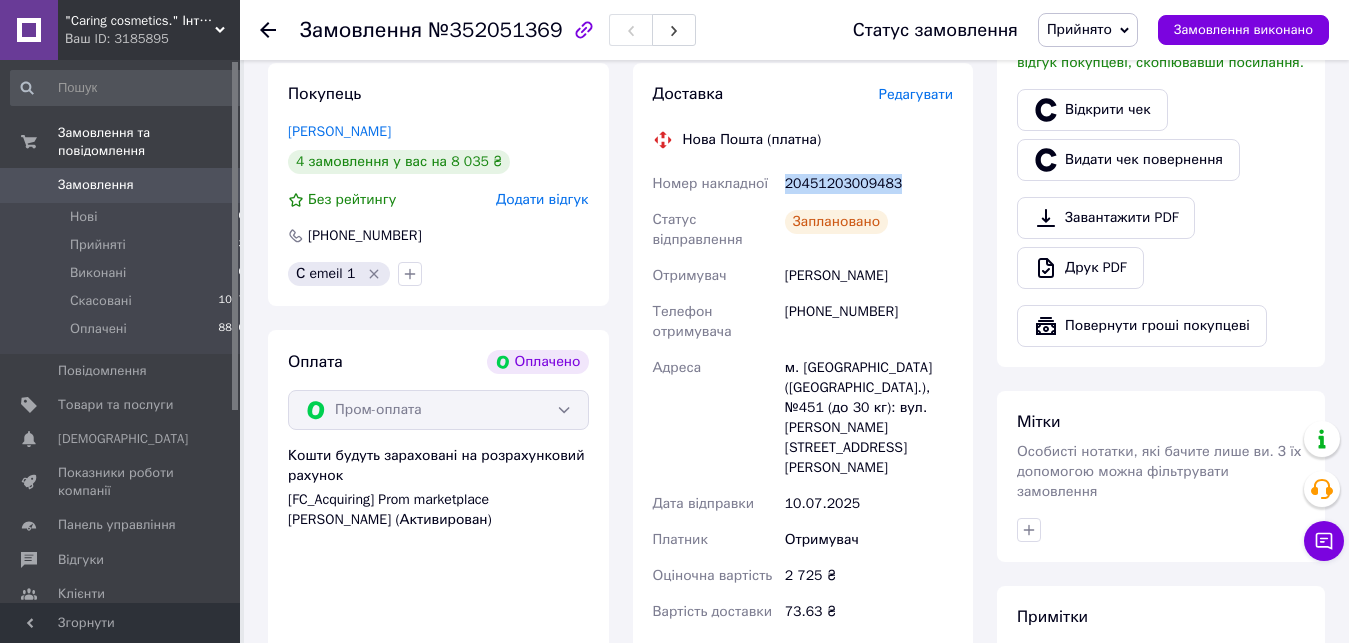 drag, startPoint x: 783, startPoint y: 161, endPoint x: 925, endPoint y: 165, distance: 142.05632 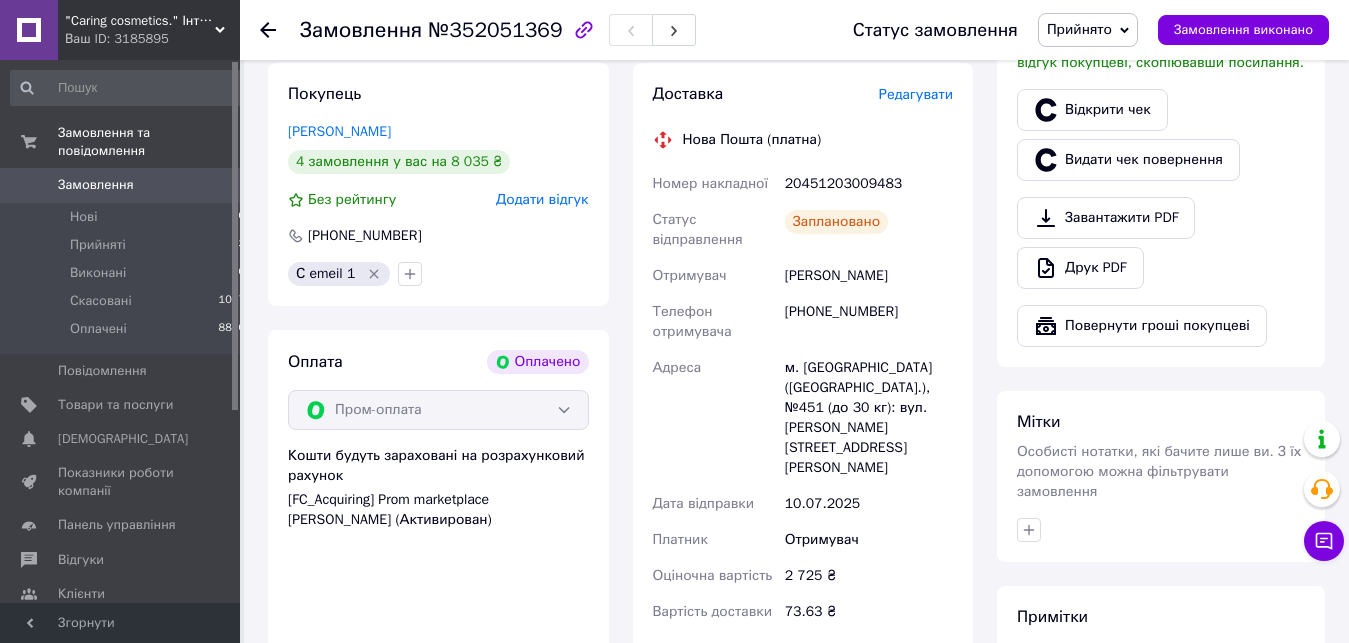 click on "Замовлення з додатку Оплачено 10.07.2025 | 12:31 Товари в замовленні (2) Rituals Крем для тіла, Ritual of Alchemy Collection Body Cream, Обсяг: 175 мл, Виробництво Нідерланди ⠀ Готово до відправки 1 425 ₴ Артикул: КР007 Залишок: 6 Каталог ProSale: 84.93 ₴  1 шт. 1 425 ₴ Rituals  Гель для душу Ritual of Alchemy Collection Foaming Shower Gel Нідерланди. Об'єм: 200 Готово до відправки 650 ₴ Артикул: ГД010б Залишок: 22 Каталог ProSale: 72.93 ₴  2 шт. 1 300 ₴ Приховати товари Покупець Ткаченко Виктория 4 замовлення у вас на 8 035 ₴ Без рейтингу   Додати відгук +380503089626 С emeil 1   Оплата Оплачено Пром-оплата Доставка Редагувати Нова Пошта (платна) 20451203009483" at bounding box center (620, 320) 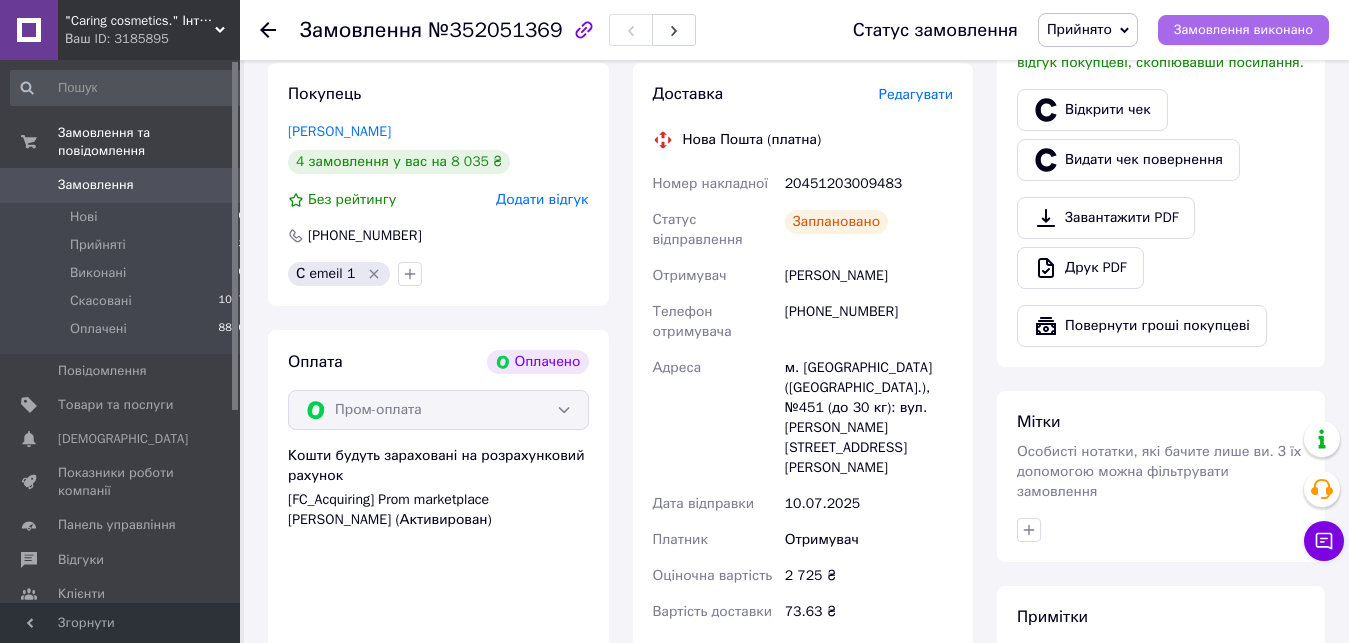 click on "Замовлення виконано" at bounding box center [1243, 30] 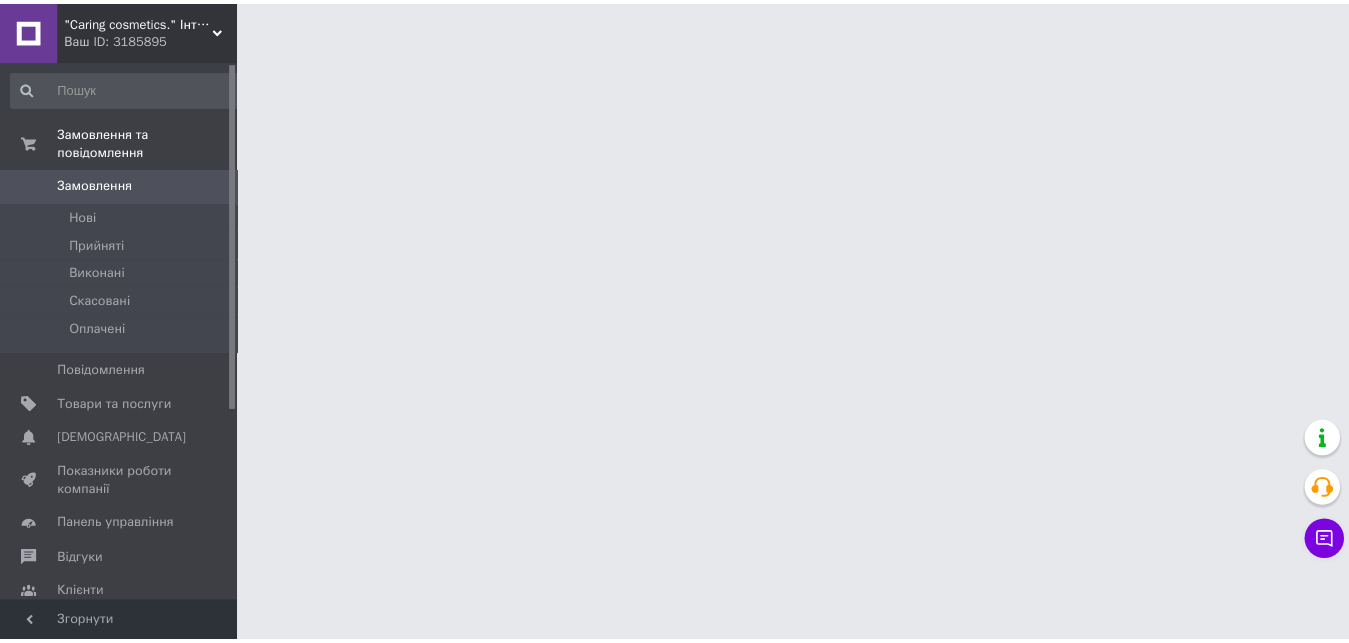 scroll, scrollTop: 0, scrollLeft: 0, axis: both 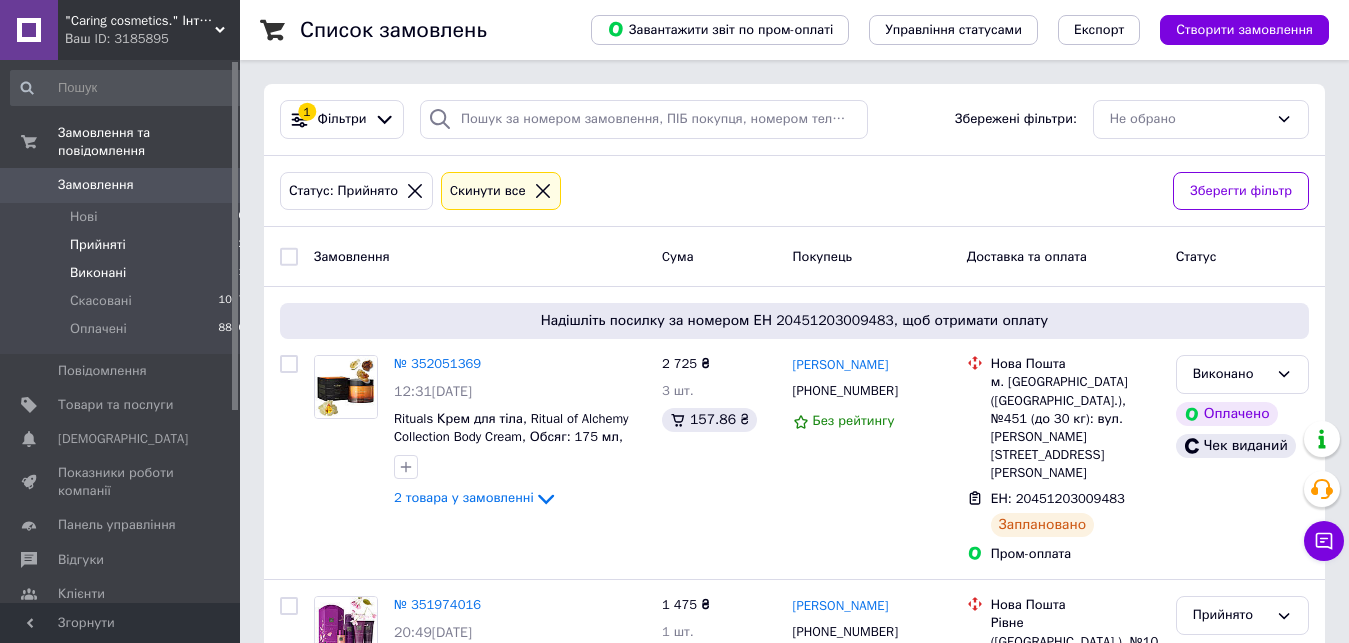 click on "Виконані" at bounding box center (98, 273) 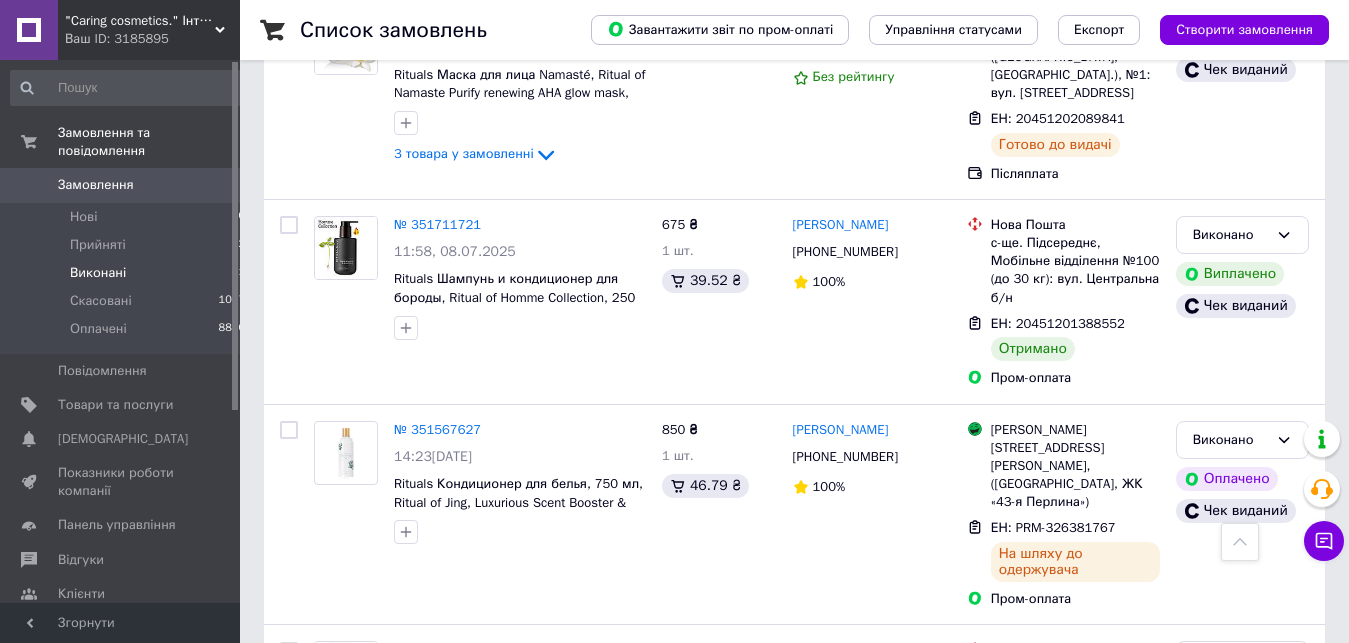 scroll, scrollTop: 1731, scrollLeft: 0, axis: vertical 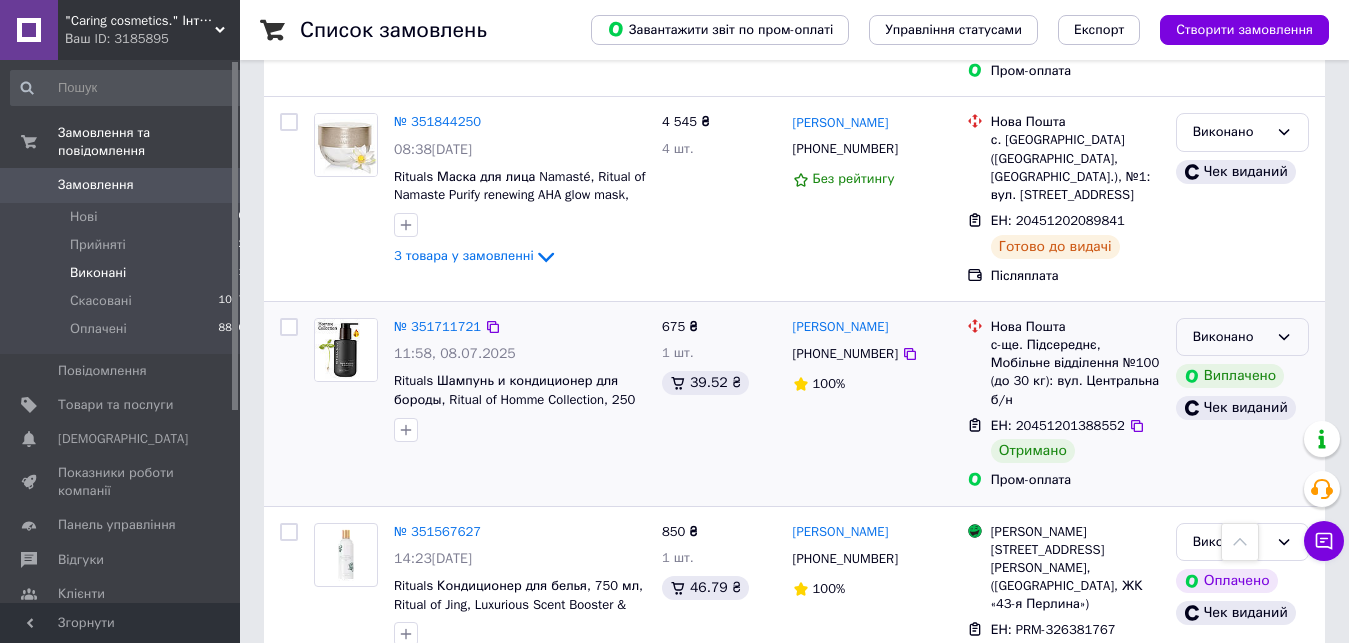 click 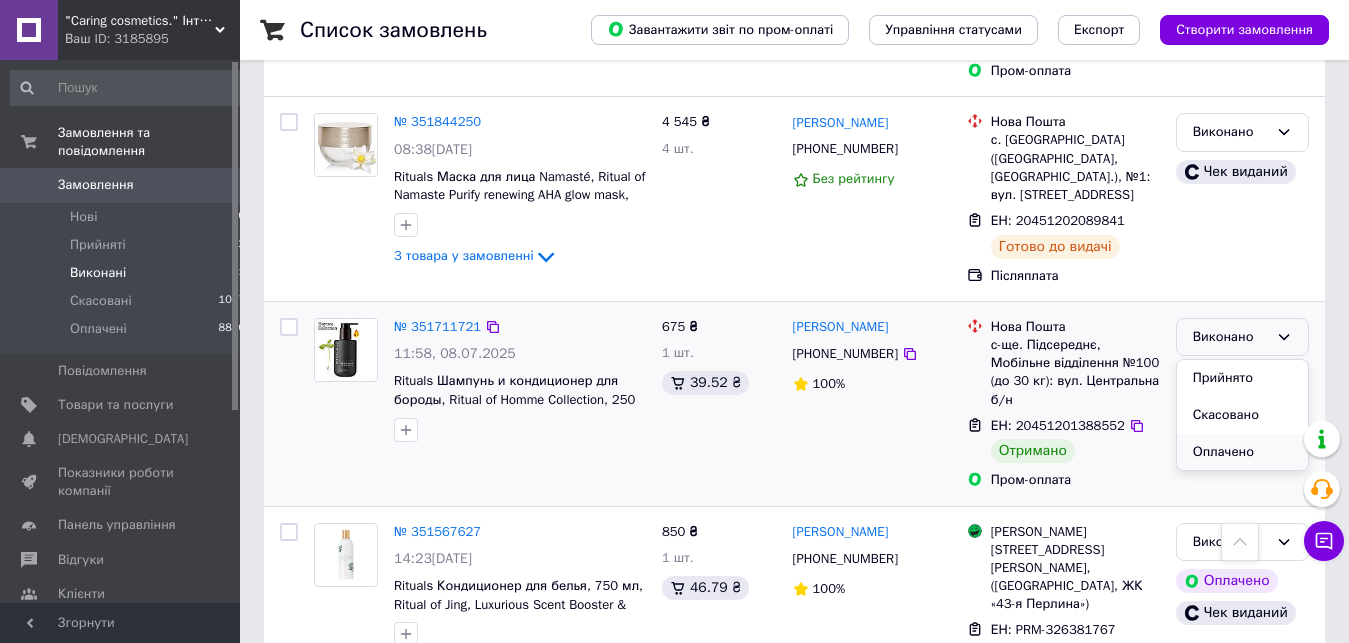 click on "Оплачено" at bounding box center [1242, 452] 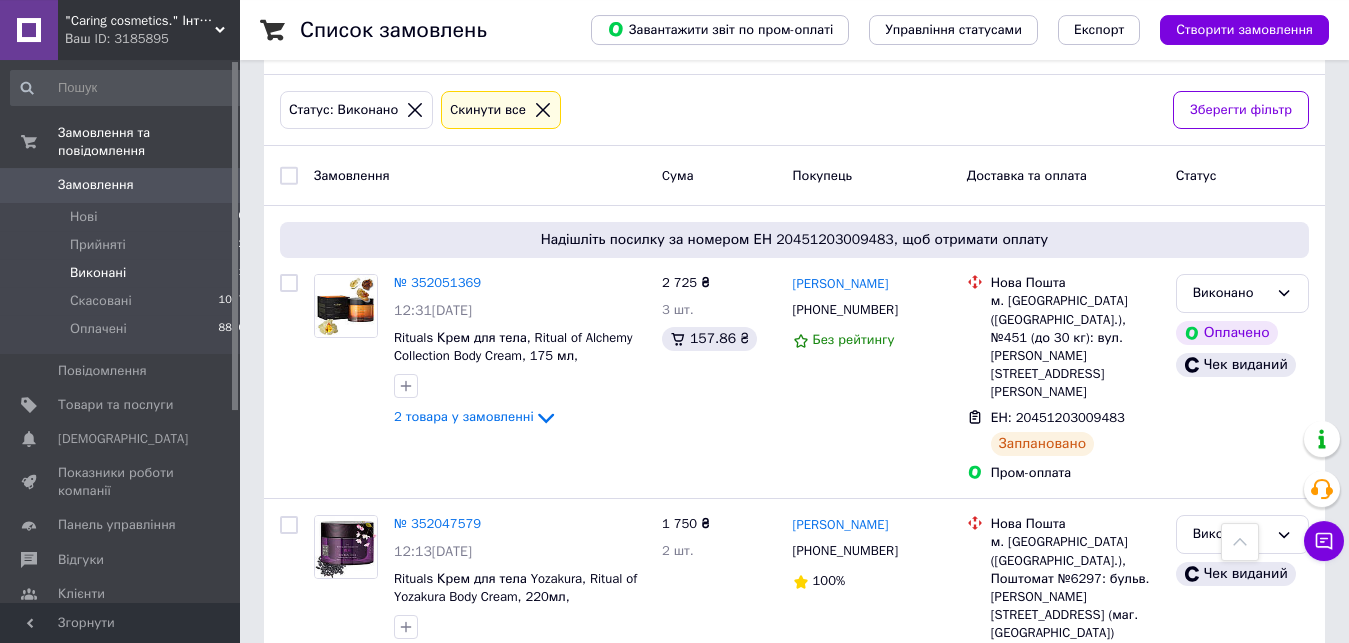 scroll, scrollTop: 0, scrollLeft: 0, axis: both 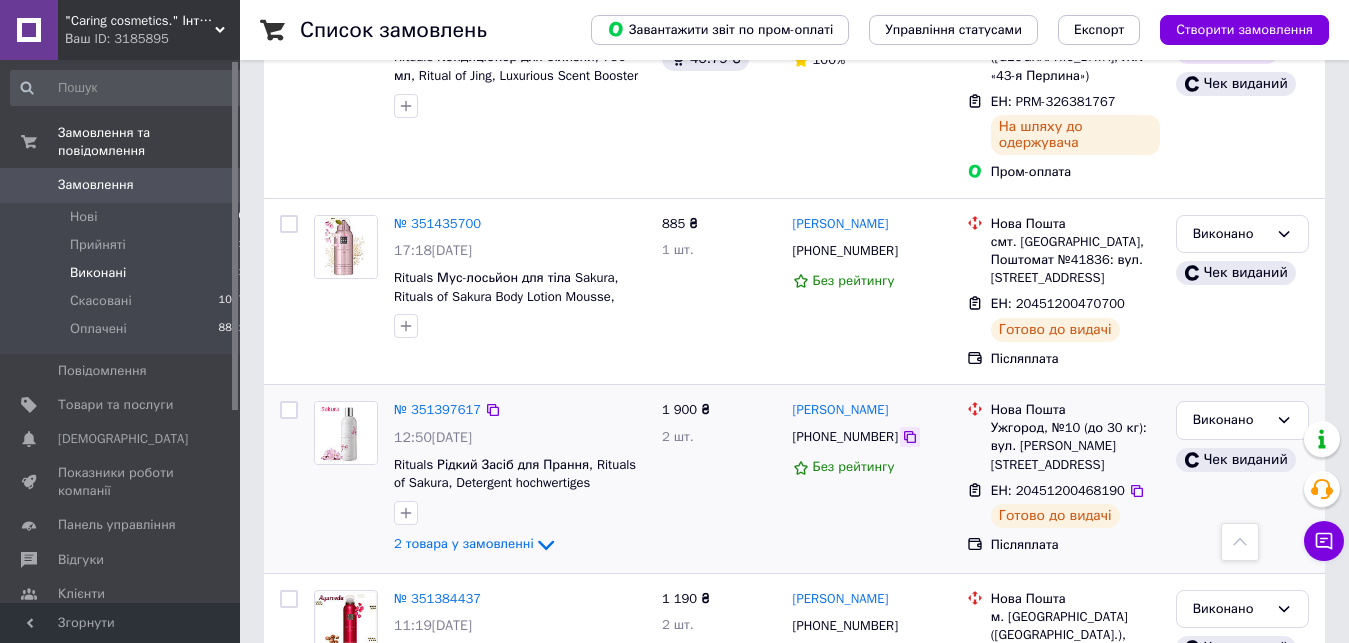 click 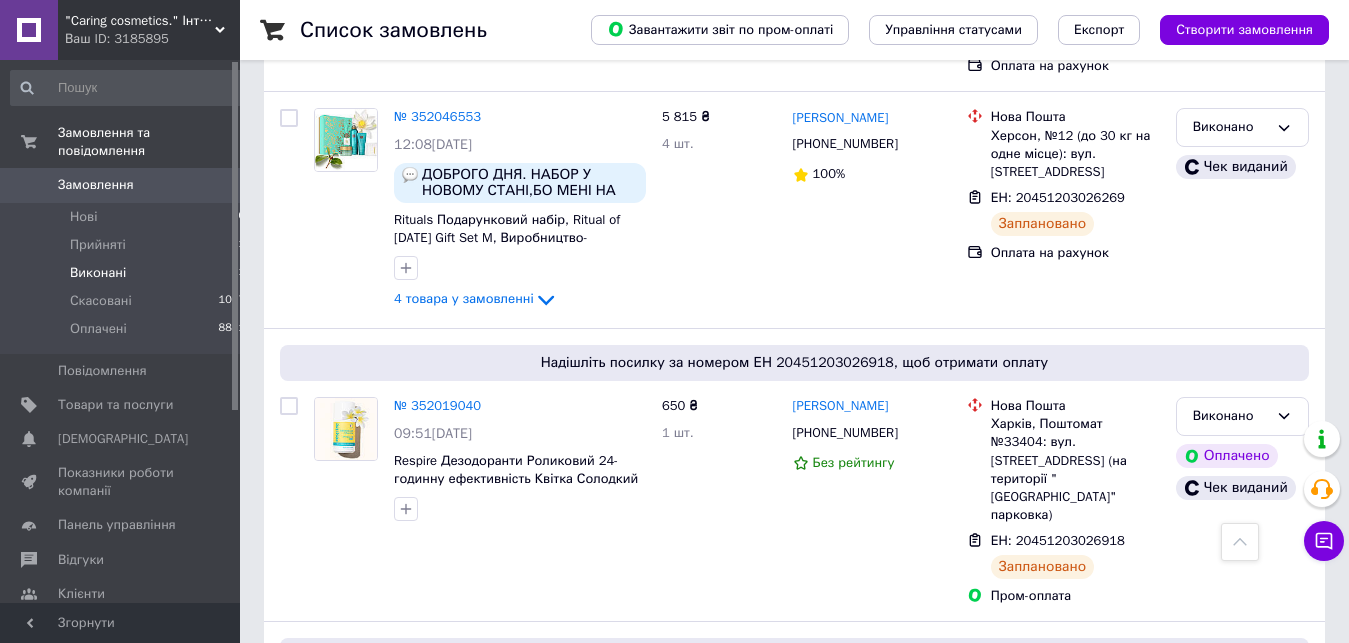 scroll, scrollTop: 0, scrollLeft: 0, axis: both 